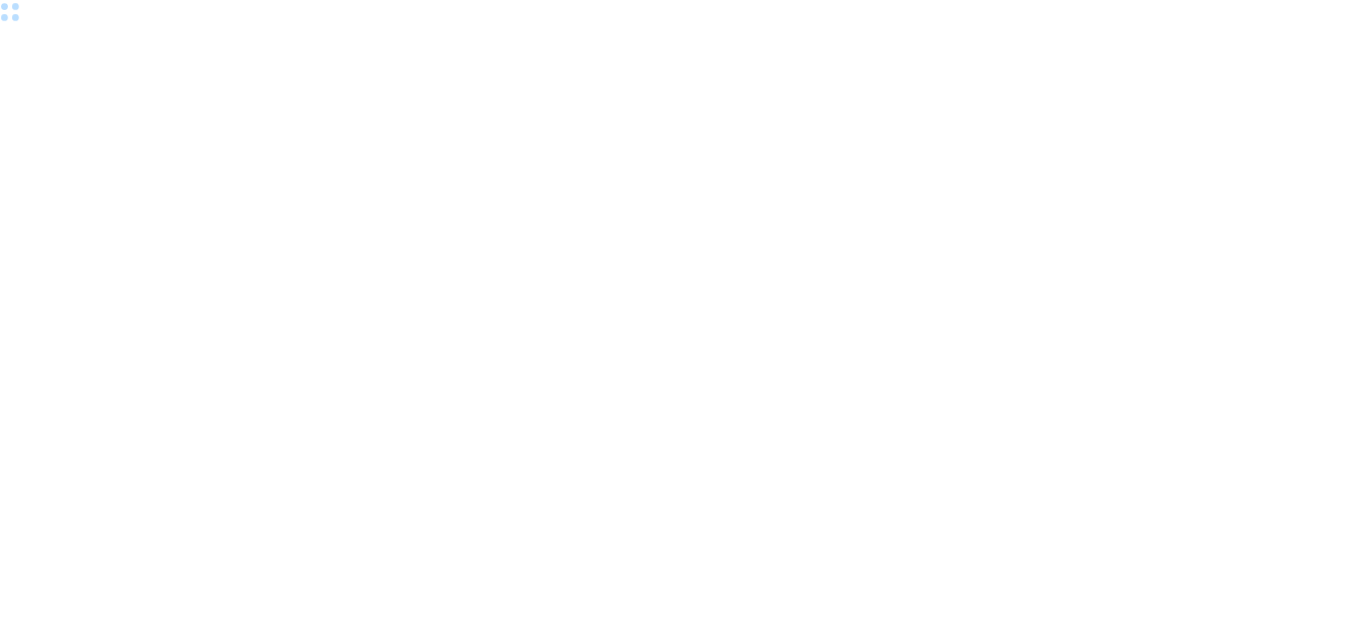 scroll, scrollTop: 0, scrollLeft: 0, axis: both 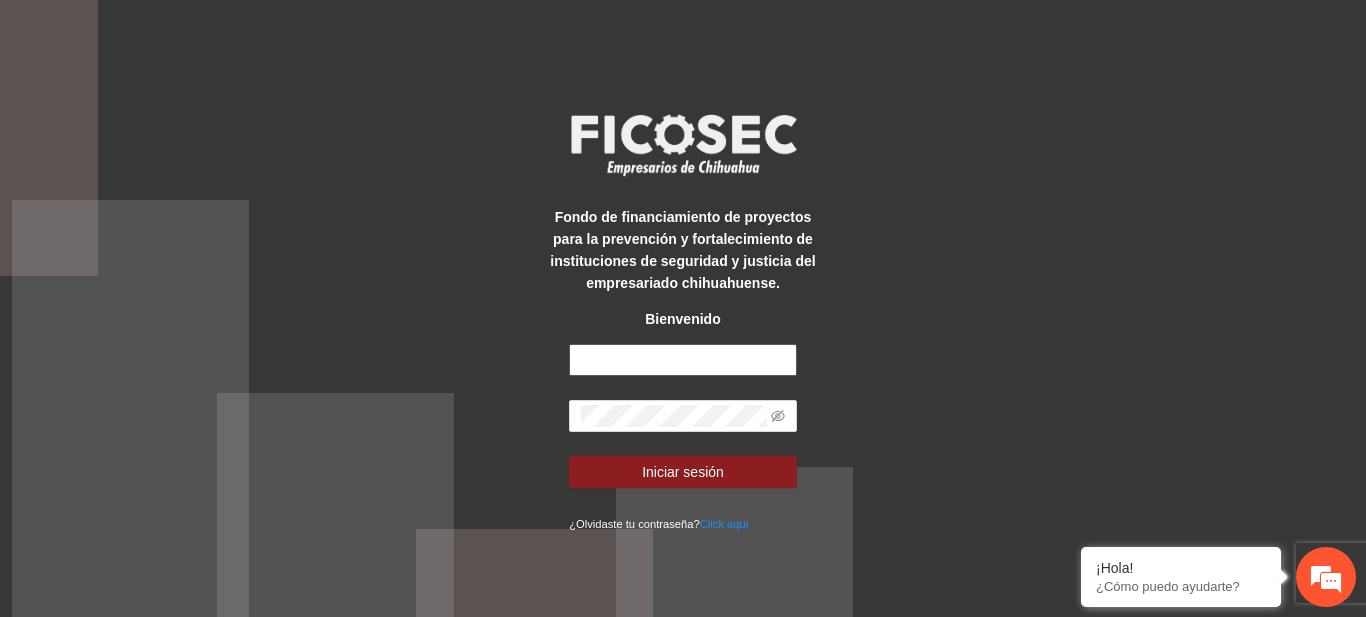 click at bounding box center [683, 360] 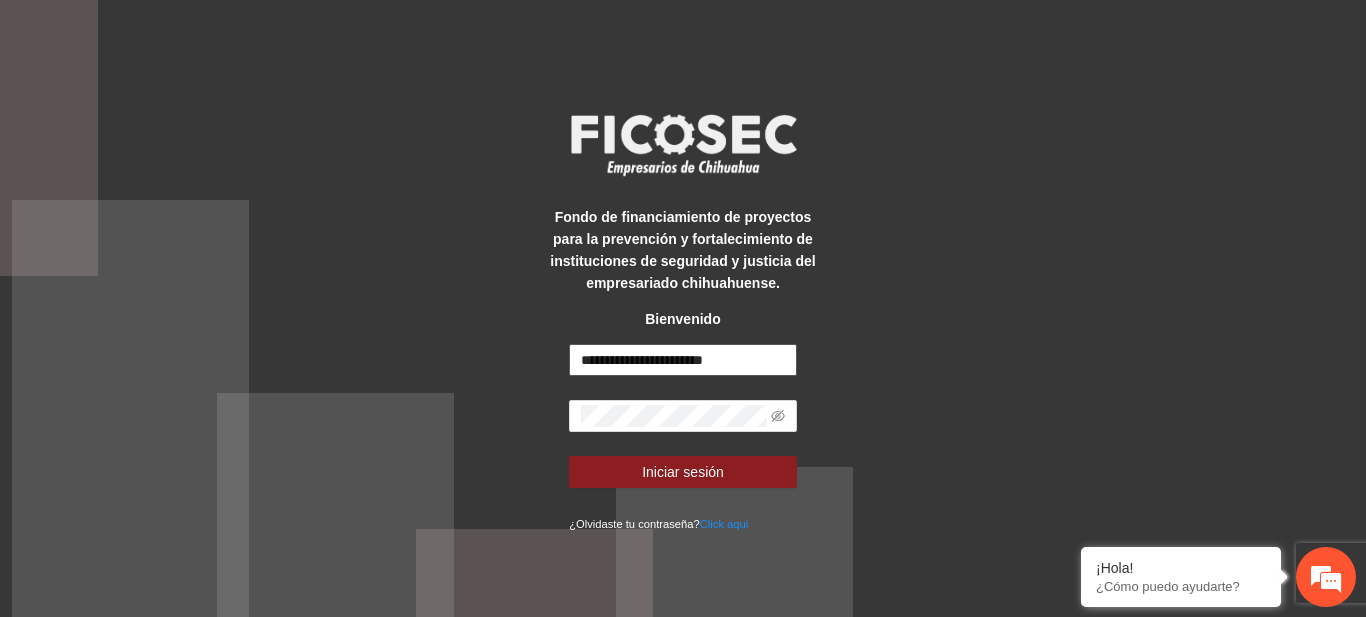 type on "**********" 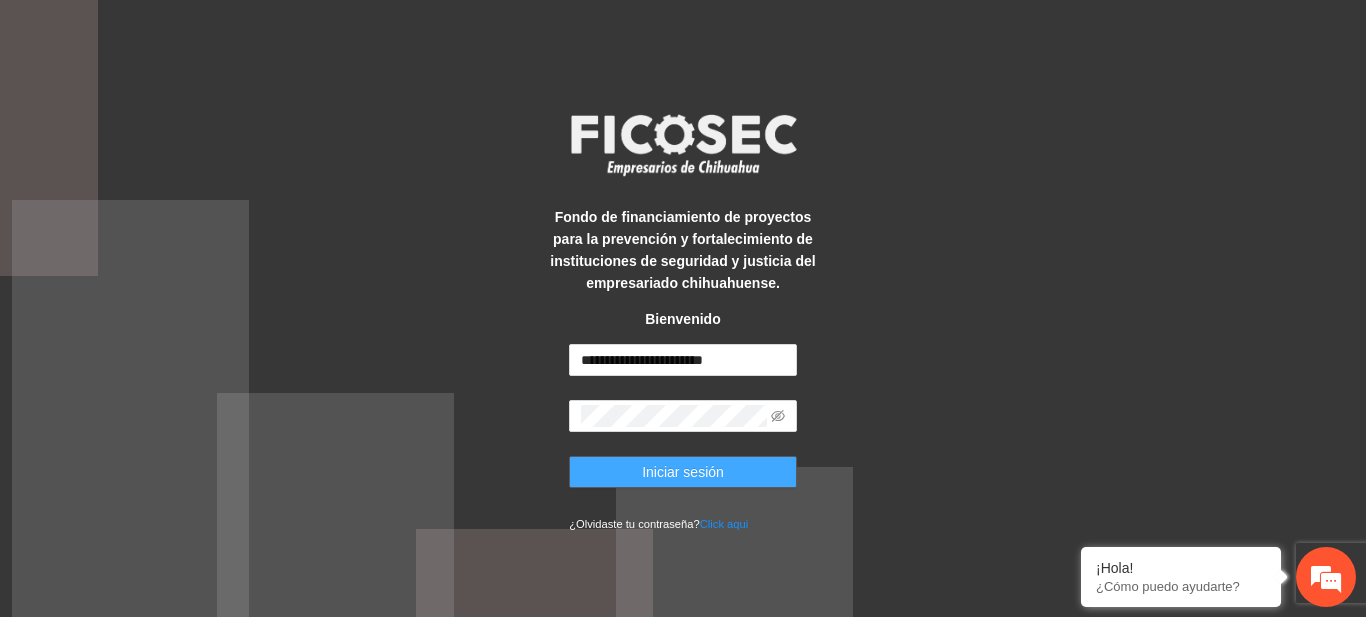 click on "Iniciar sesión" at bounding box center [683, 472] 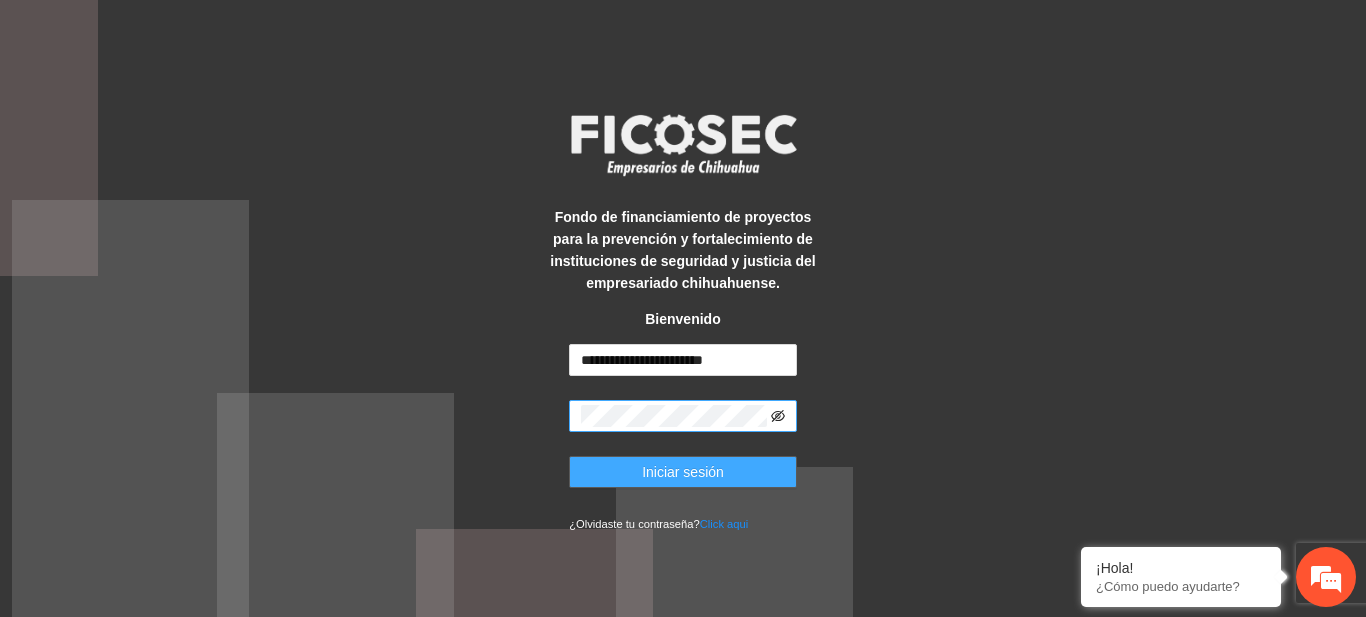 click 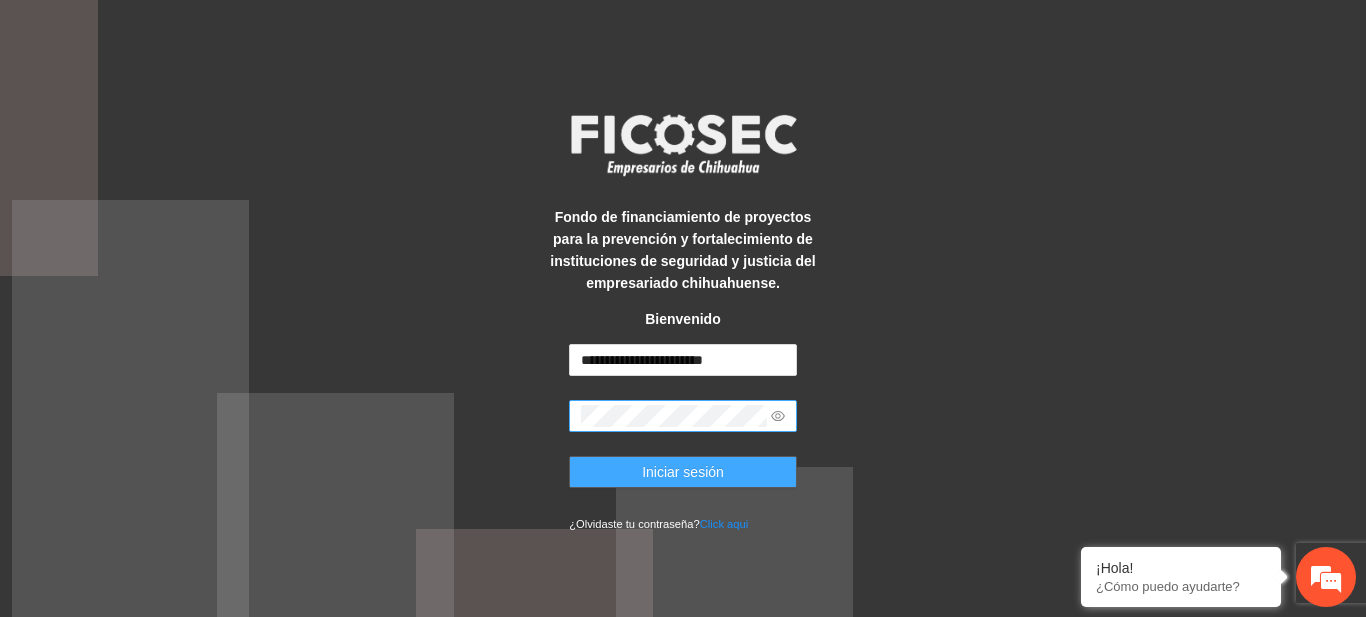click on "Iniciar sesión" at bounding box center [683, 472] 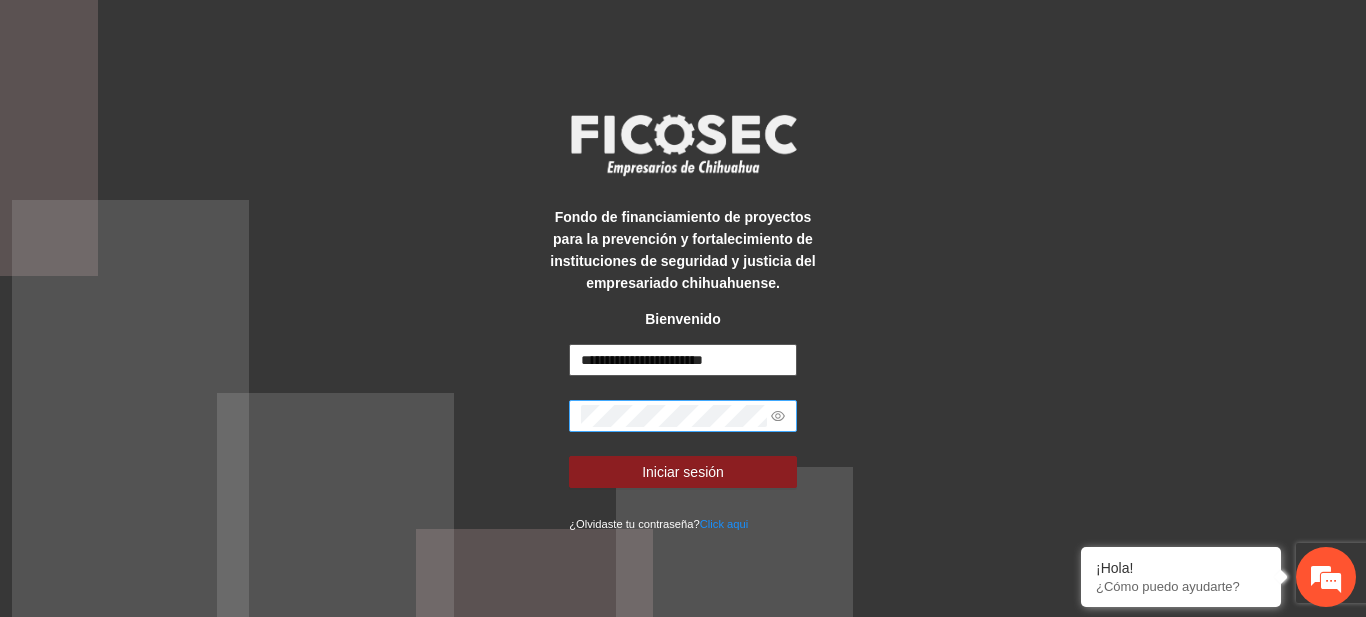 click on "**********" at bounding box center (683, 360) 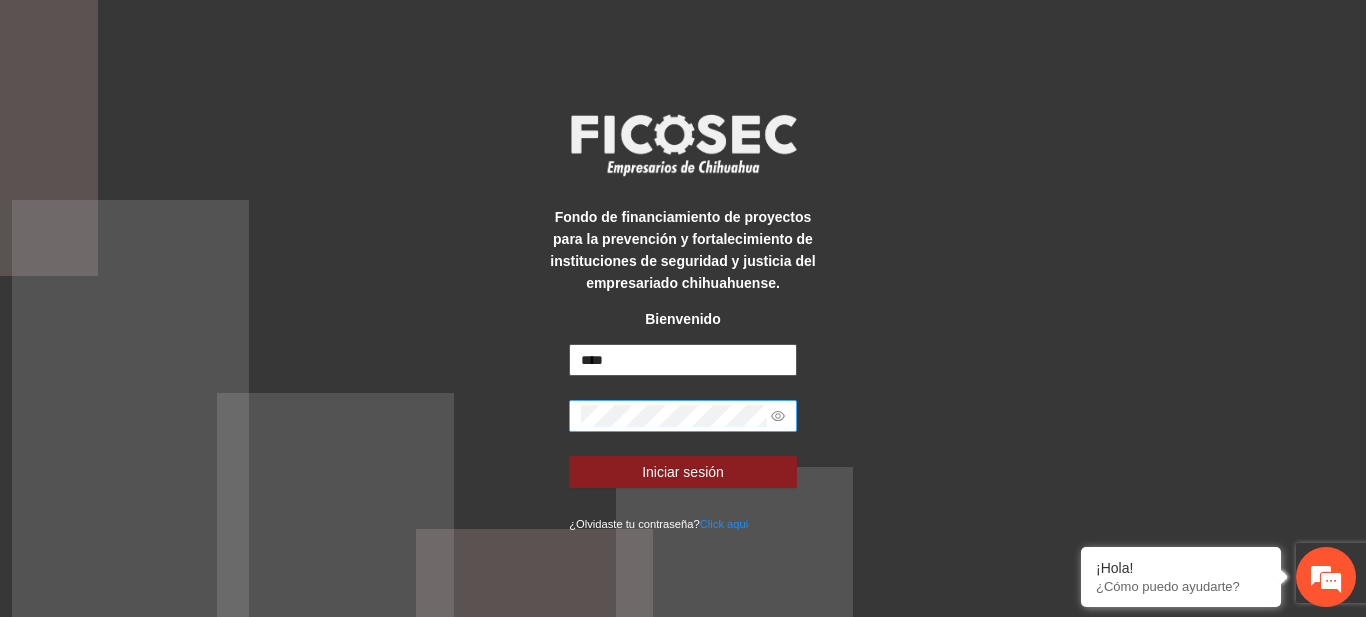type on "**********" 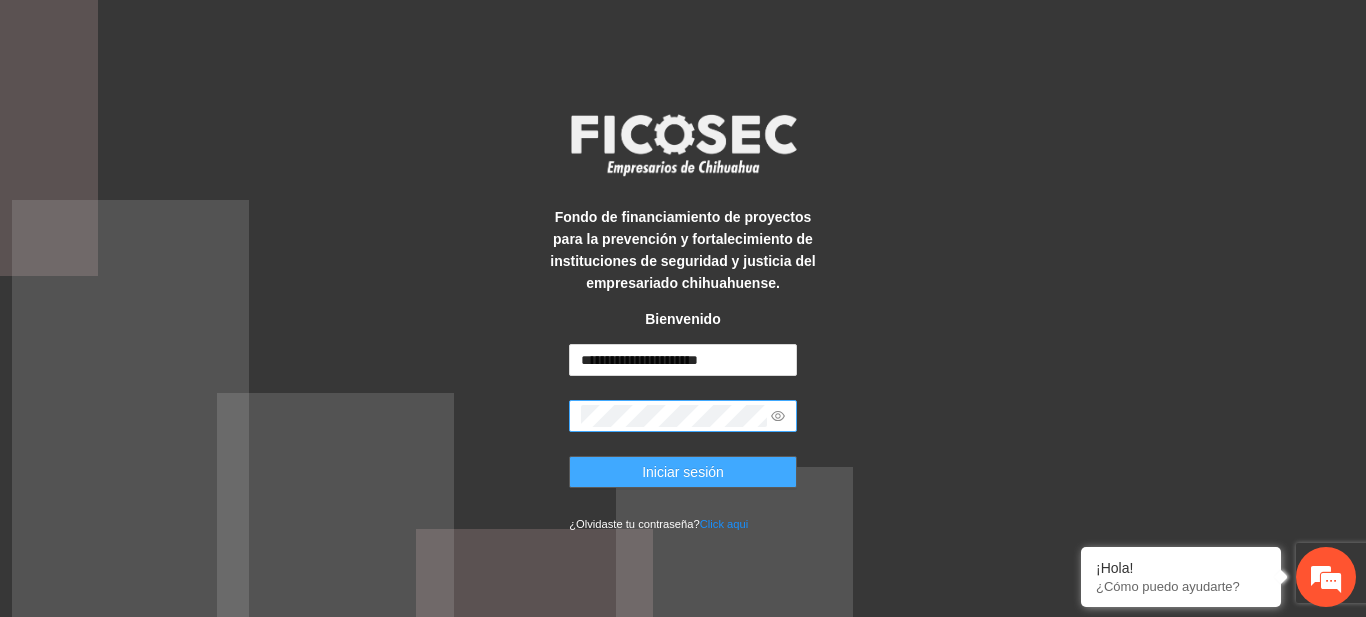 click on "Iniciar sesión" at bounding box center (683, 472) 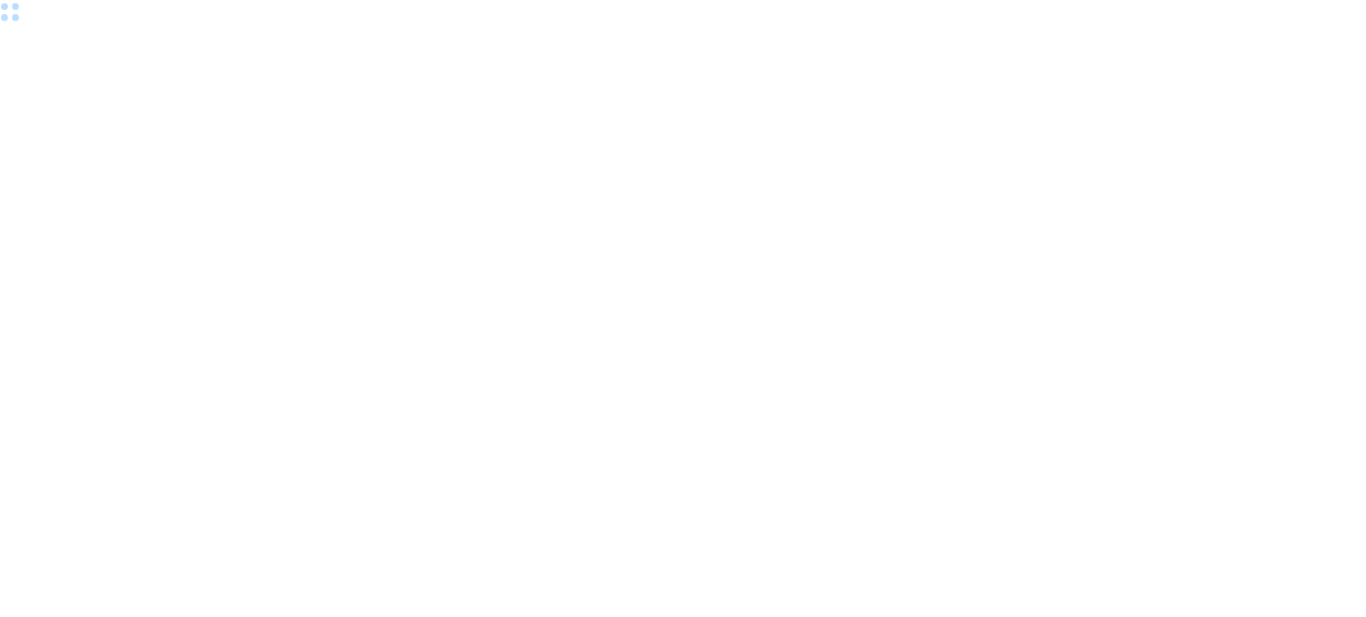 scroll, scrollTop: 0, scrollLeft: 0, axis: both 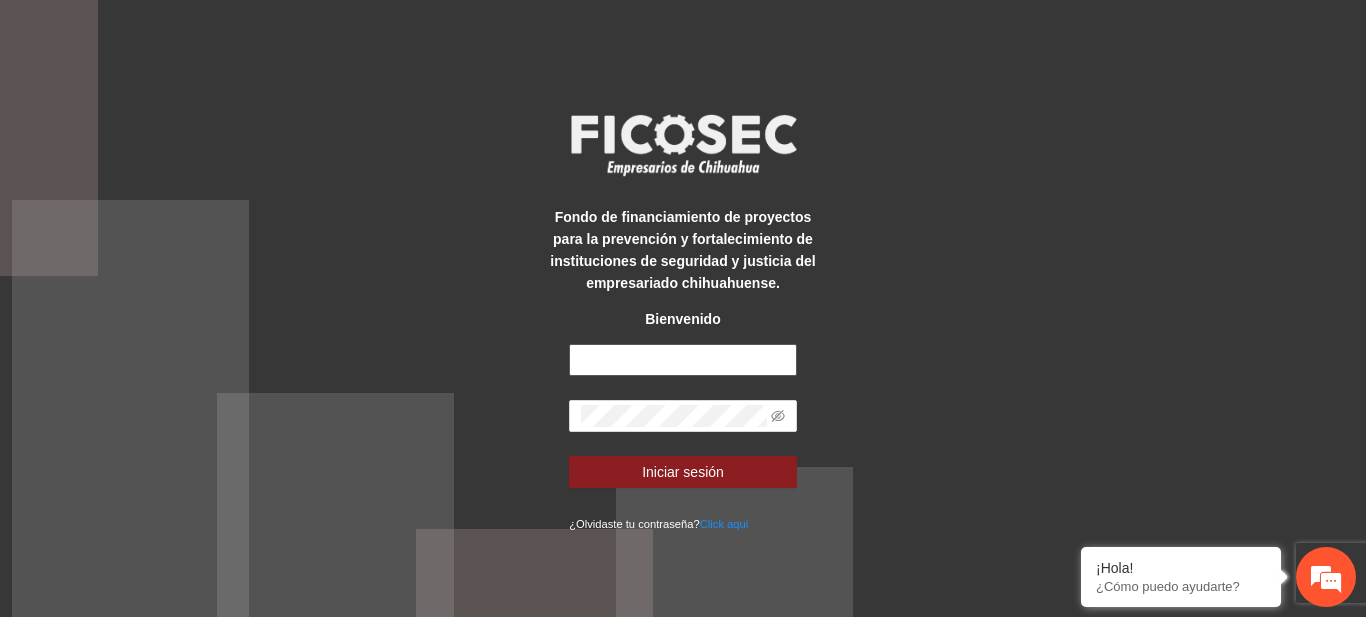 click at bounding box center (683, 360) 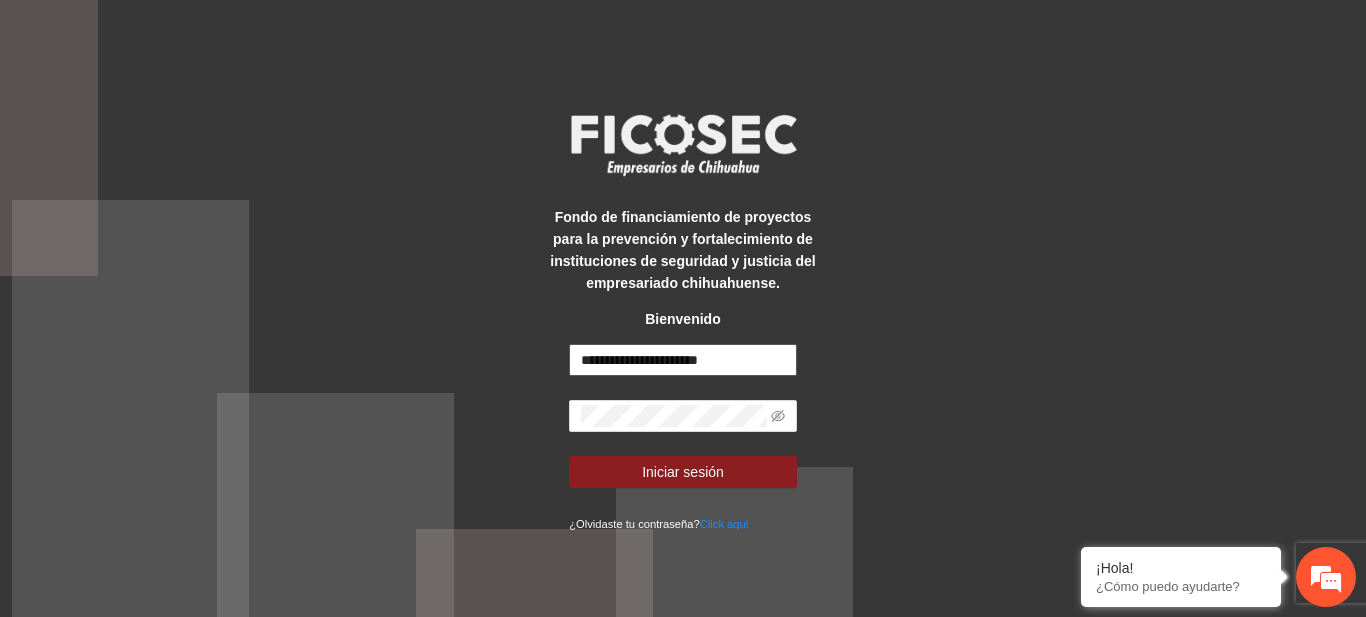 type on "**********" 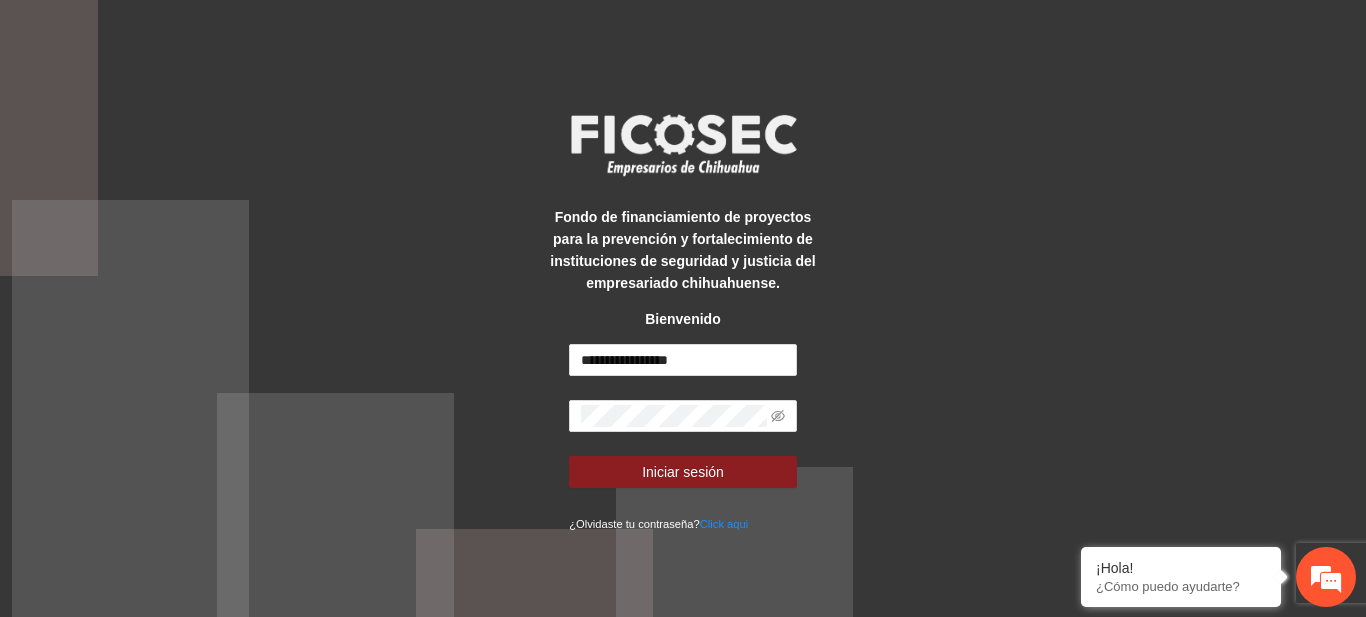 scroll, scrollTop: 0, scrollLeft: 0, axis: both 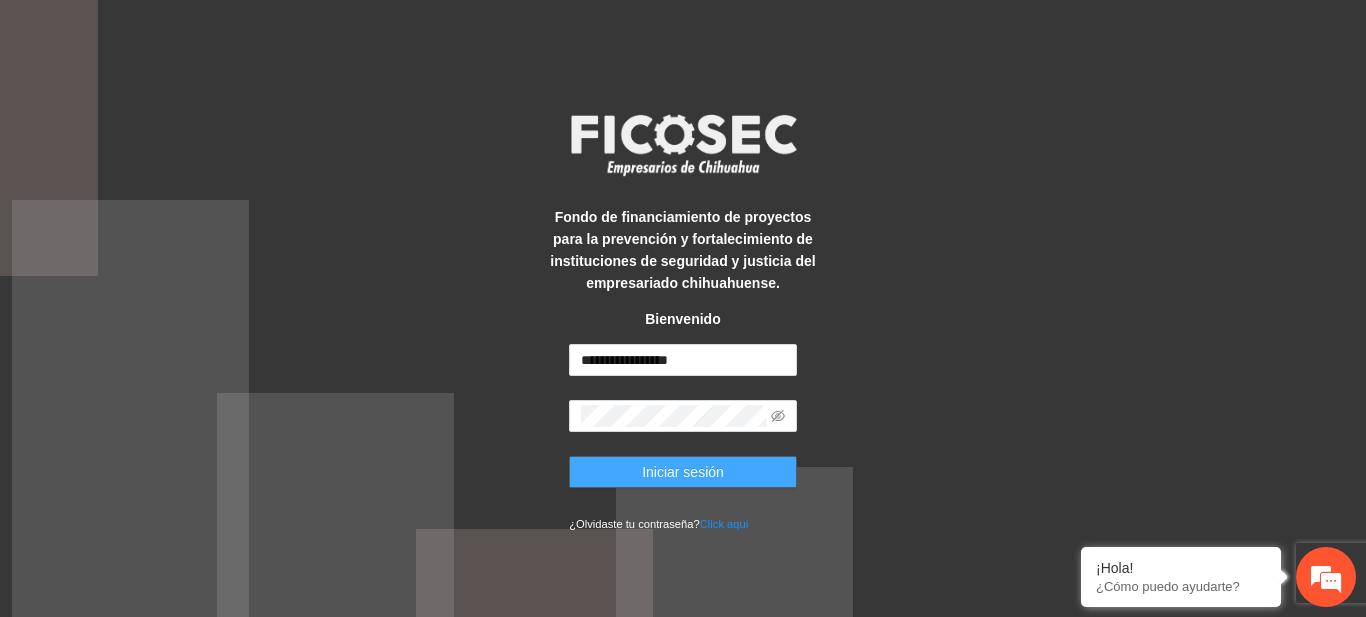 click on "Iniciar sesión" at bounding box center [683, 472] 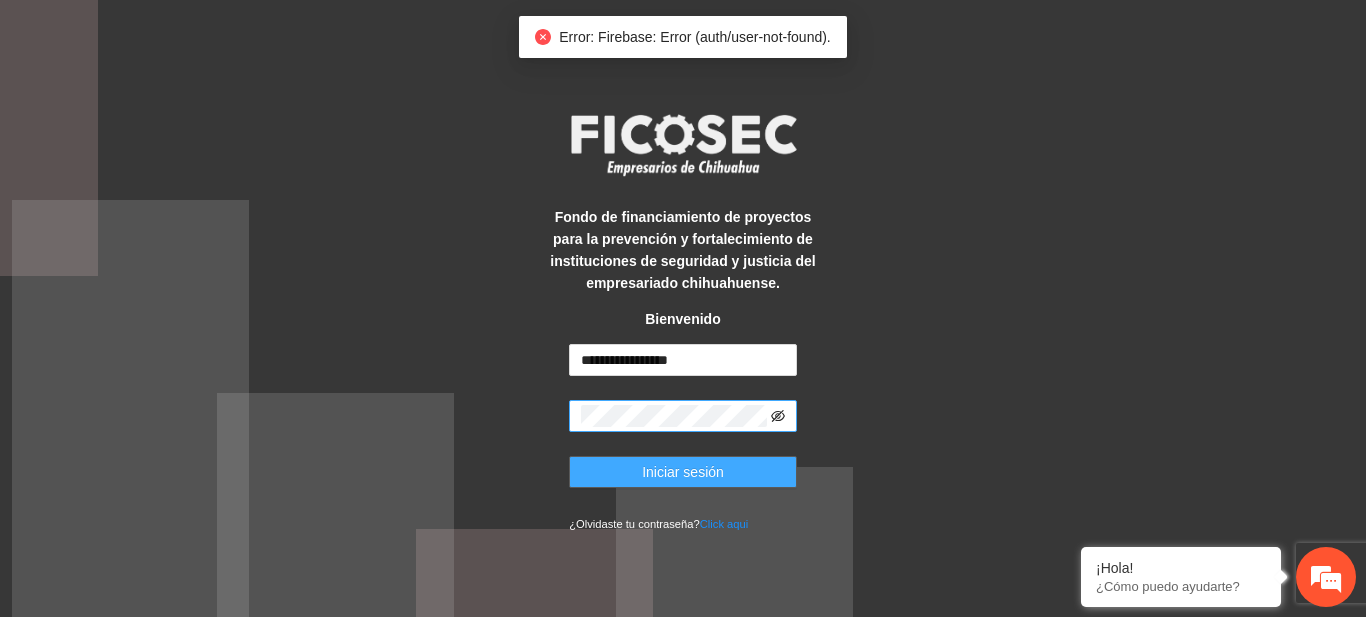 click 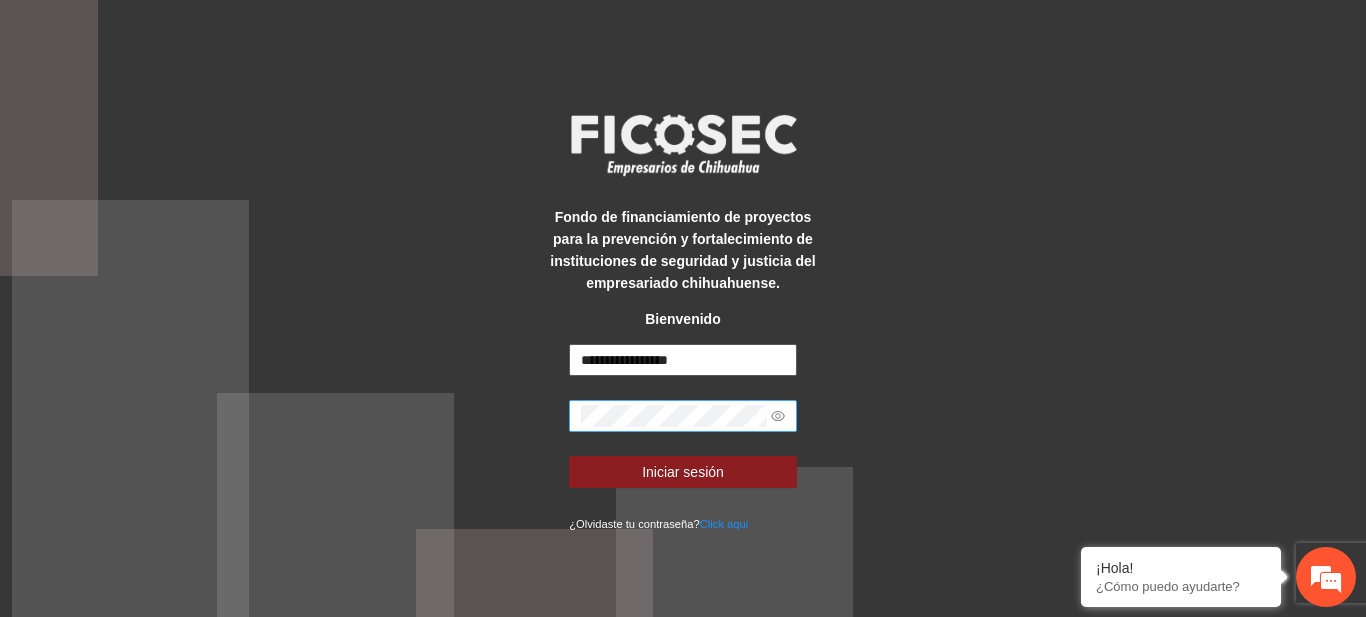 click on "**********" at bounding box center [683, 360] 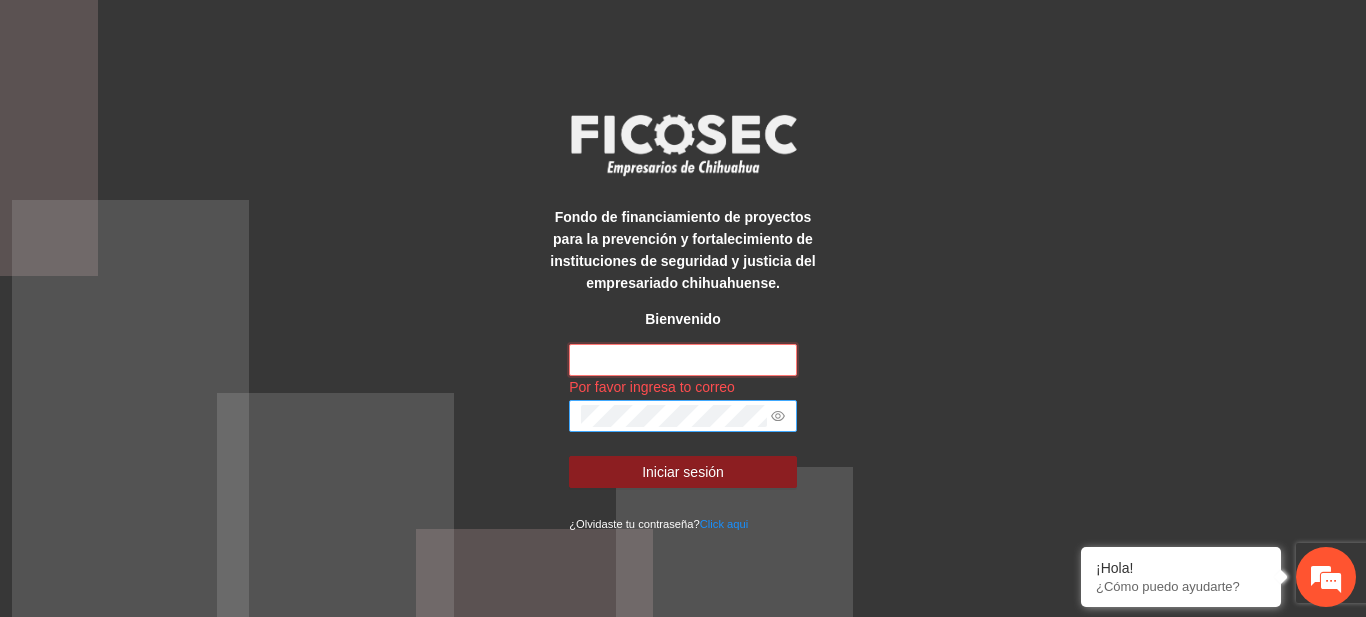 click at bounding box center [683, 360] 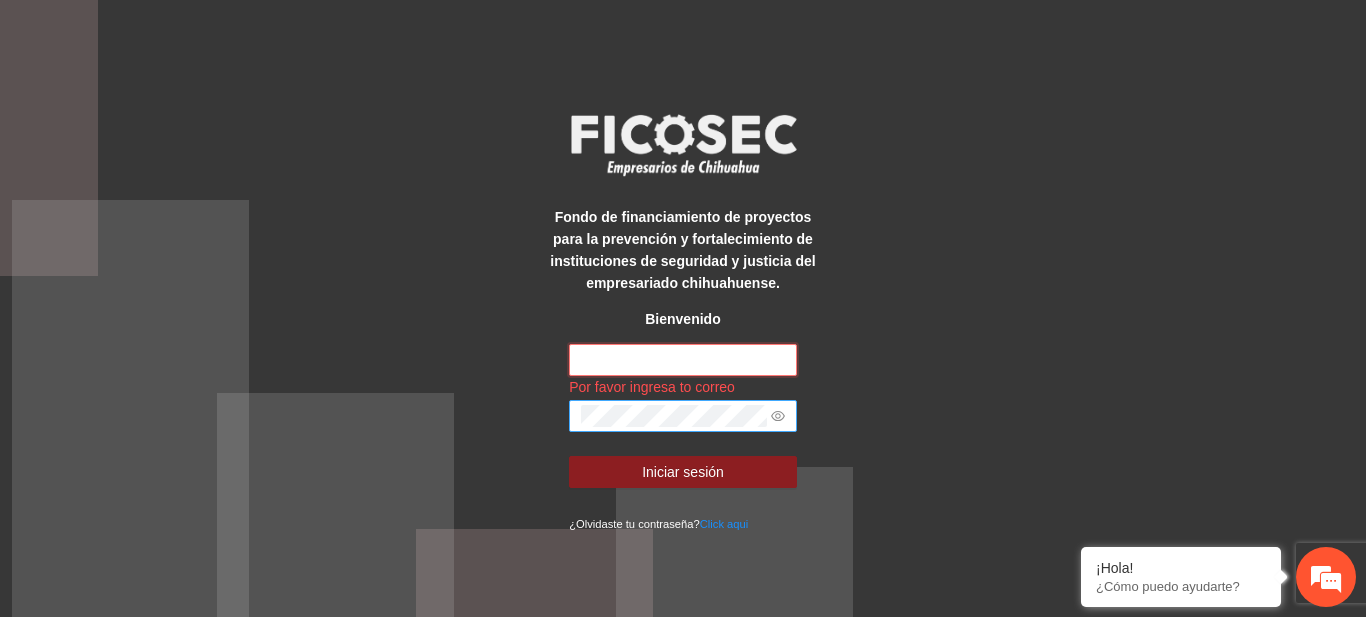 type on "**********" 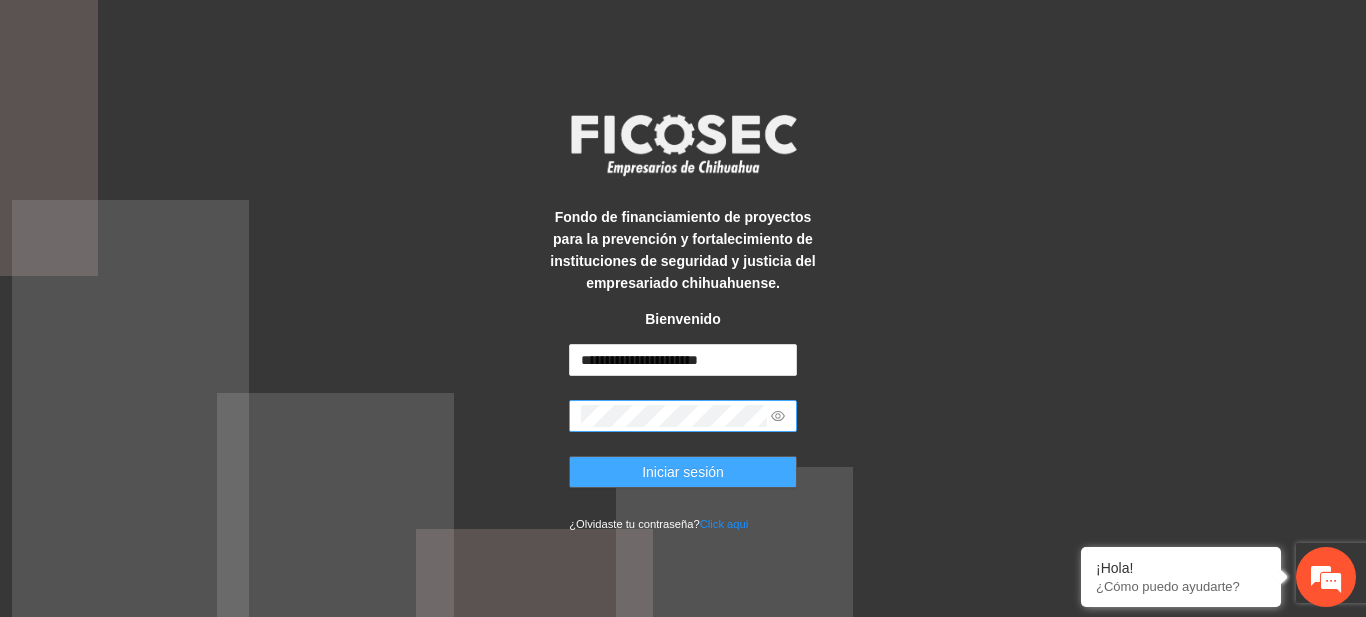 click on "Iniciar sesión" at bounding box center [683, 472] 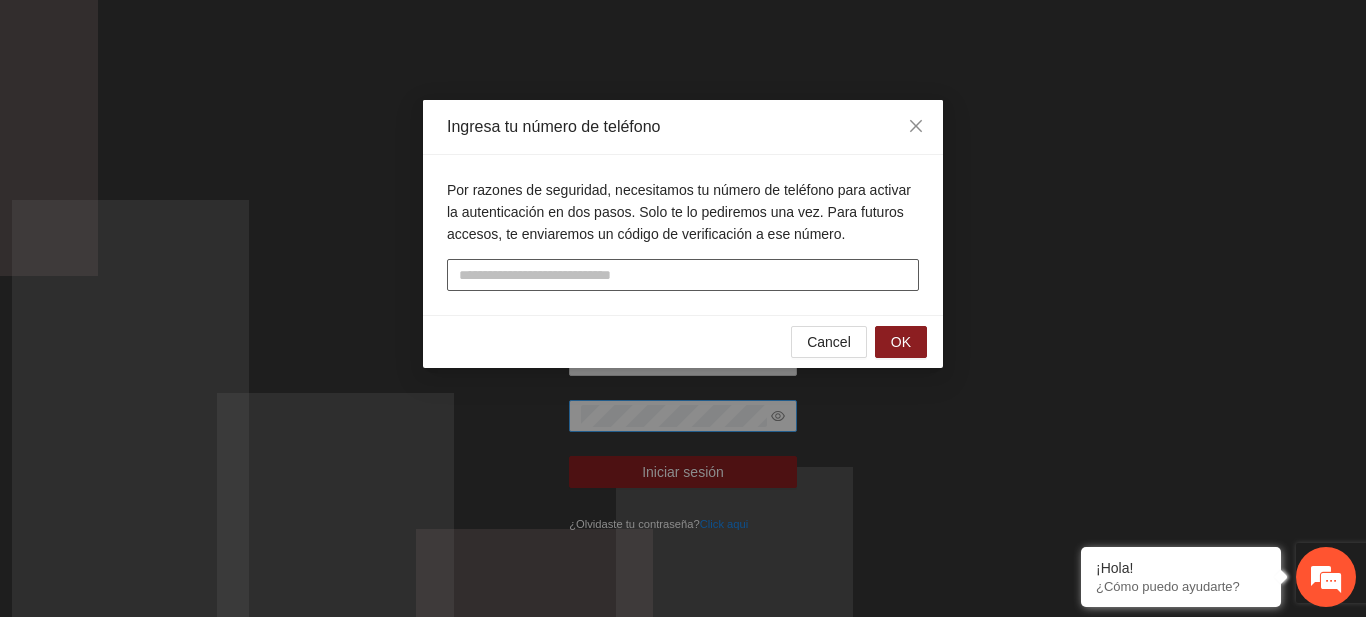 click at bounding box center (683, 275) 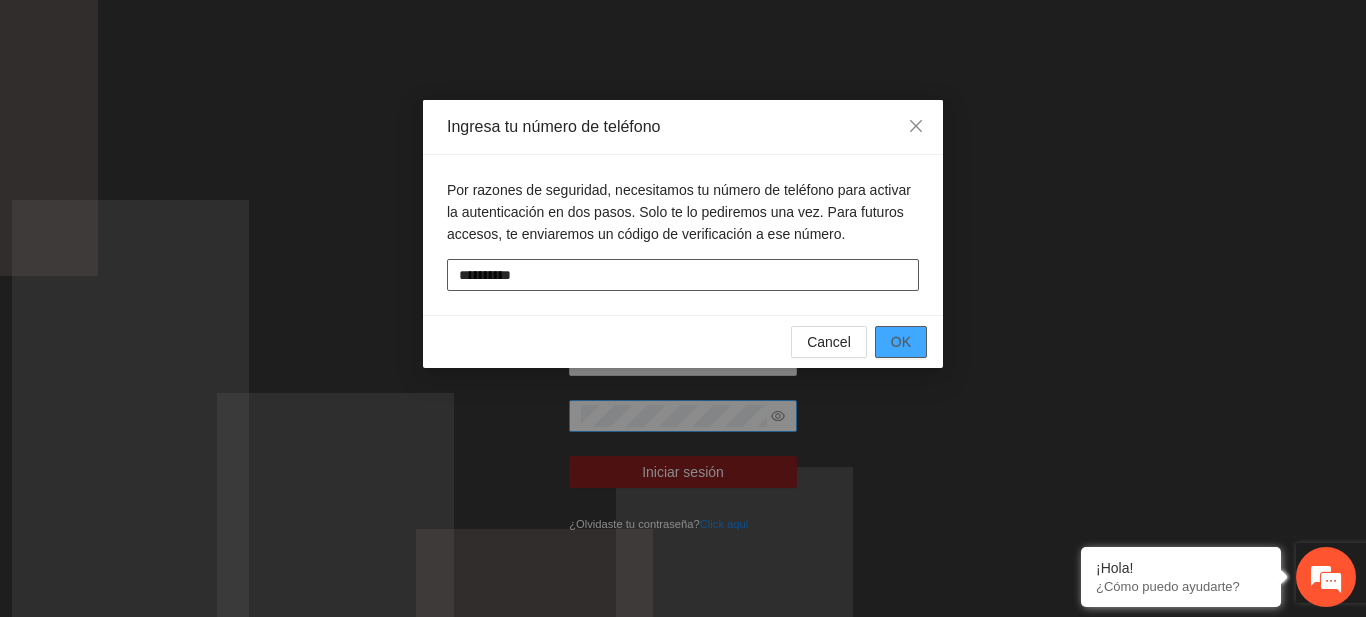 type on "**********" 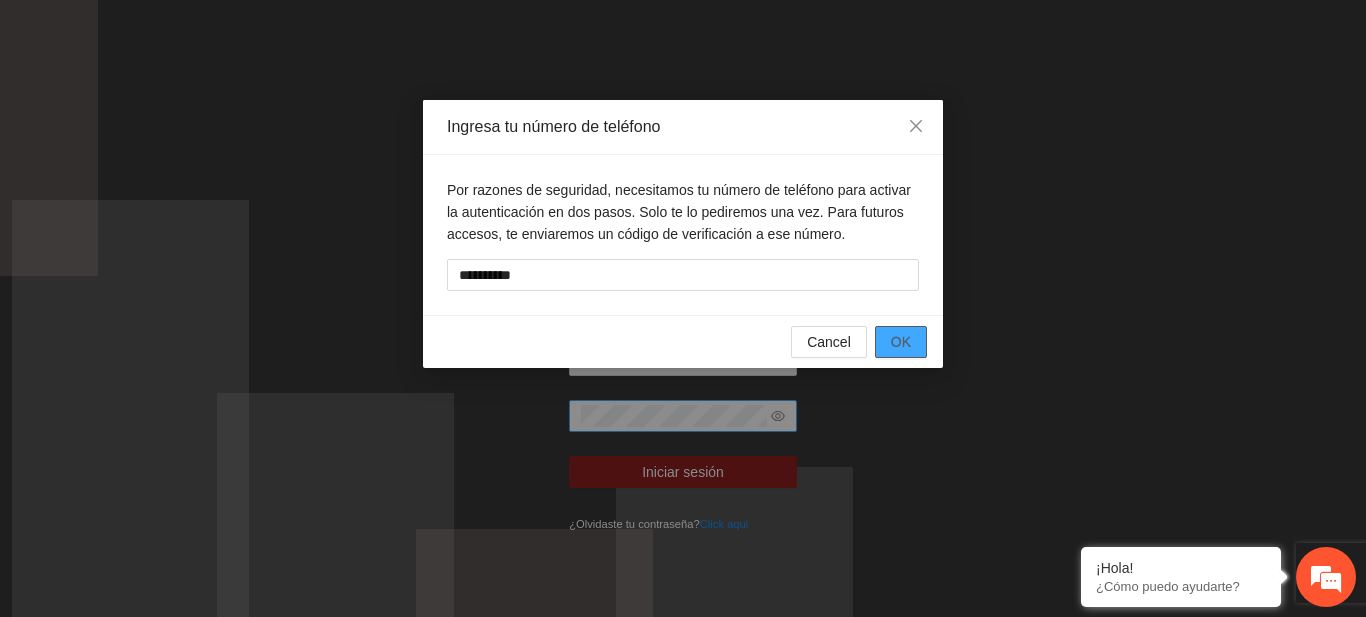click on "OK" at bounding box center [901, 342] 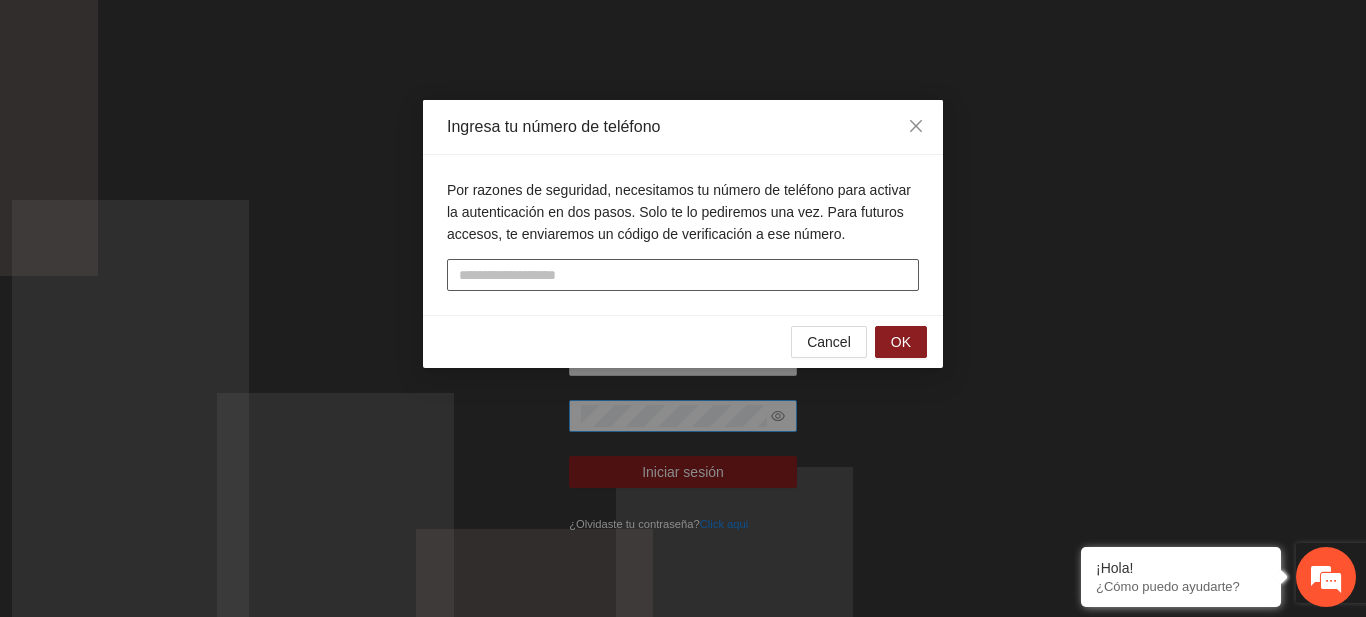 click at bounding box center [683, 275] 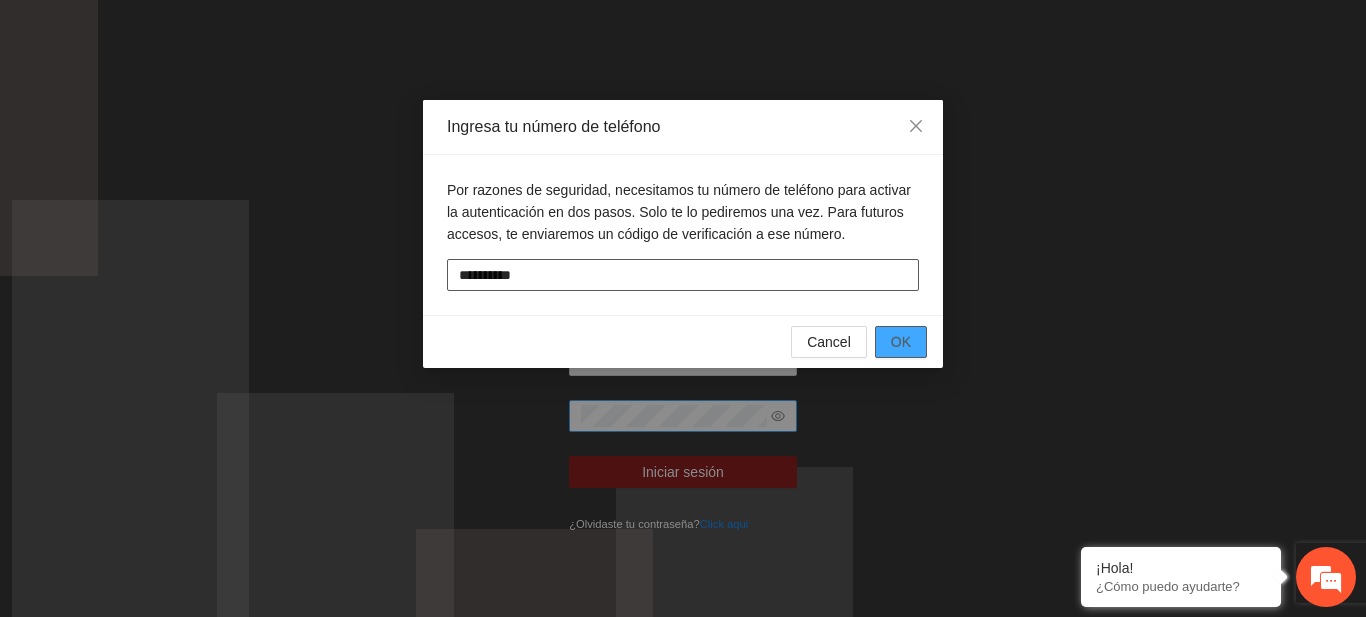 type on "**********" 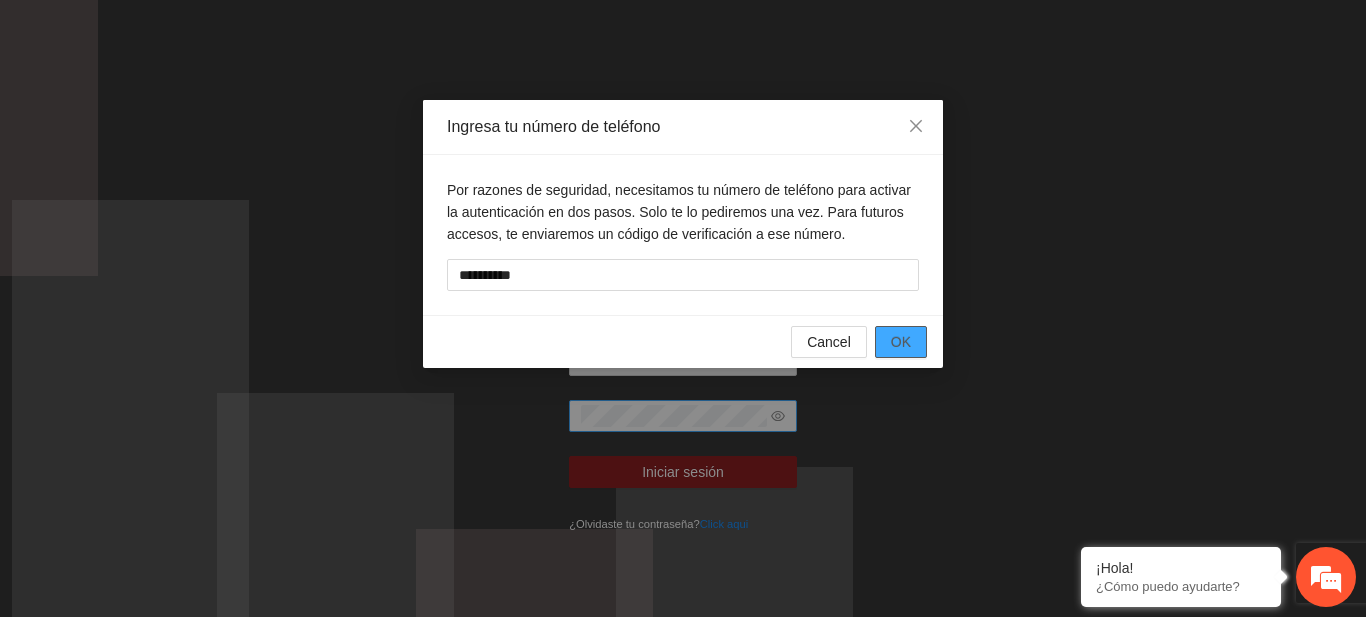 click on "OK" at bounding box center (901, 342) 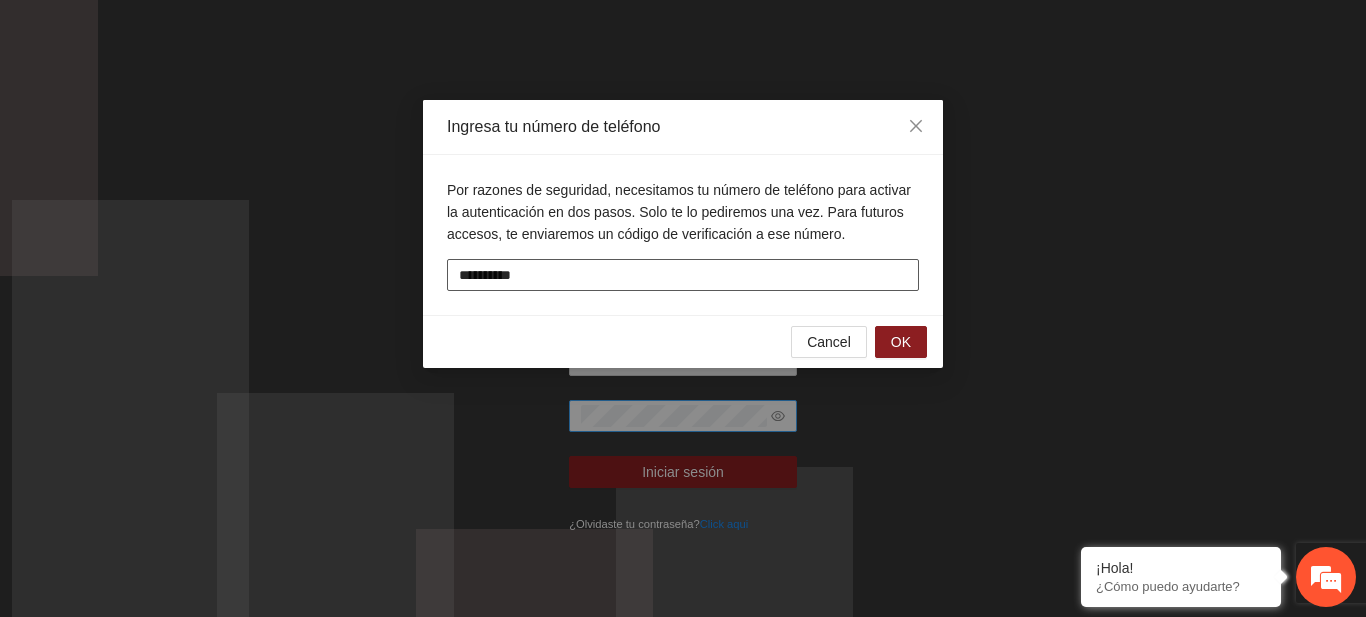click on "**********" at bounding box center (683, 275) 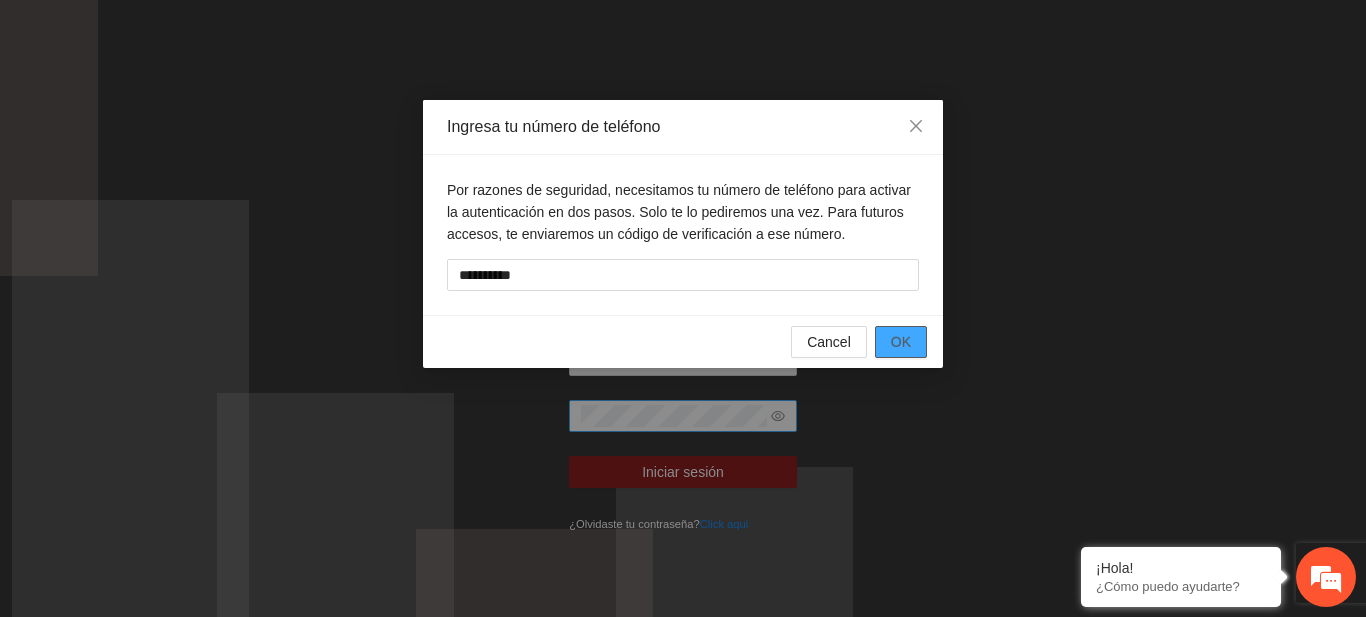 click on "OK" at bounding box center [901, 342] 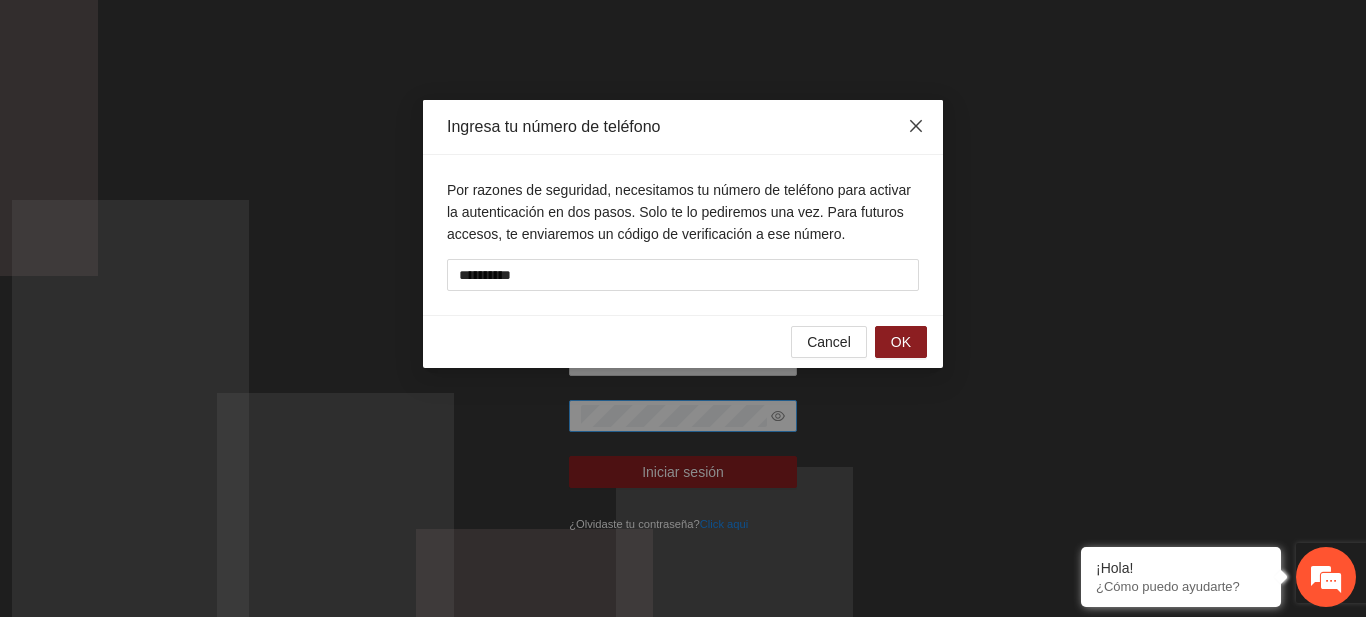 click 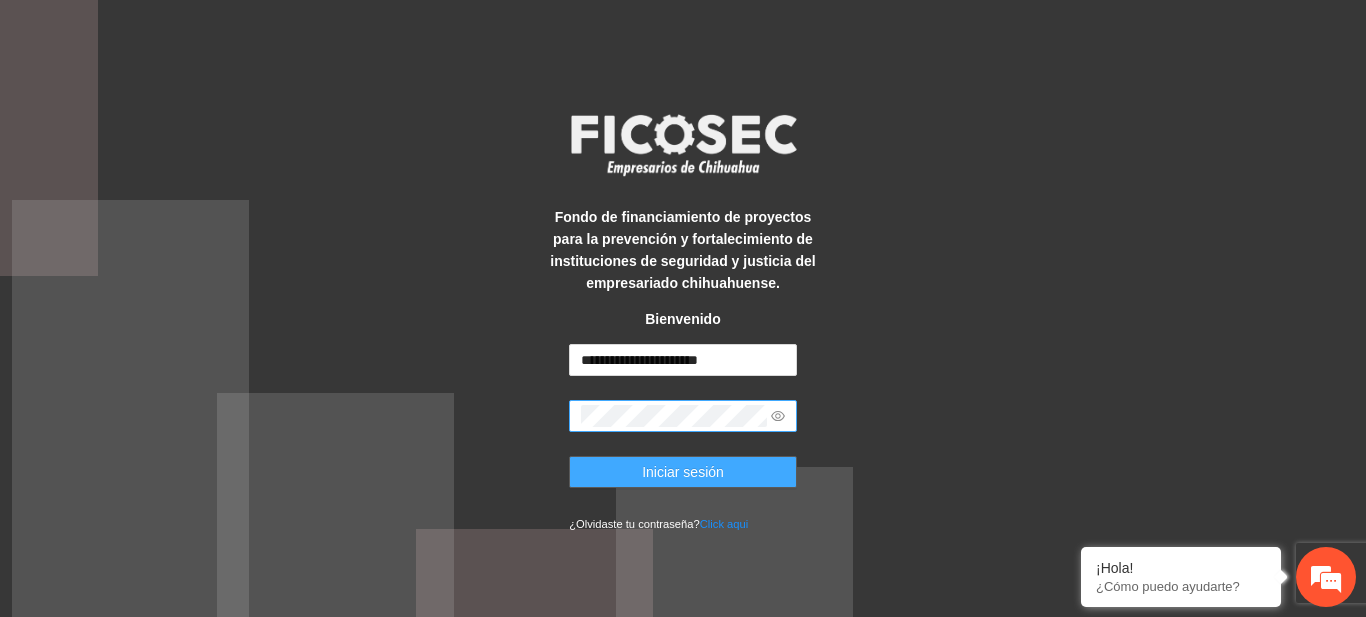 click on "Iniciar sesión" at bounding box center (683, 472) 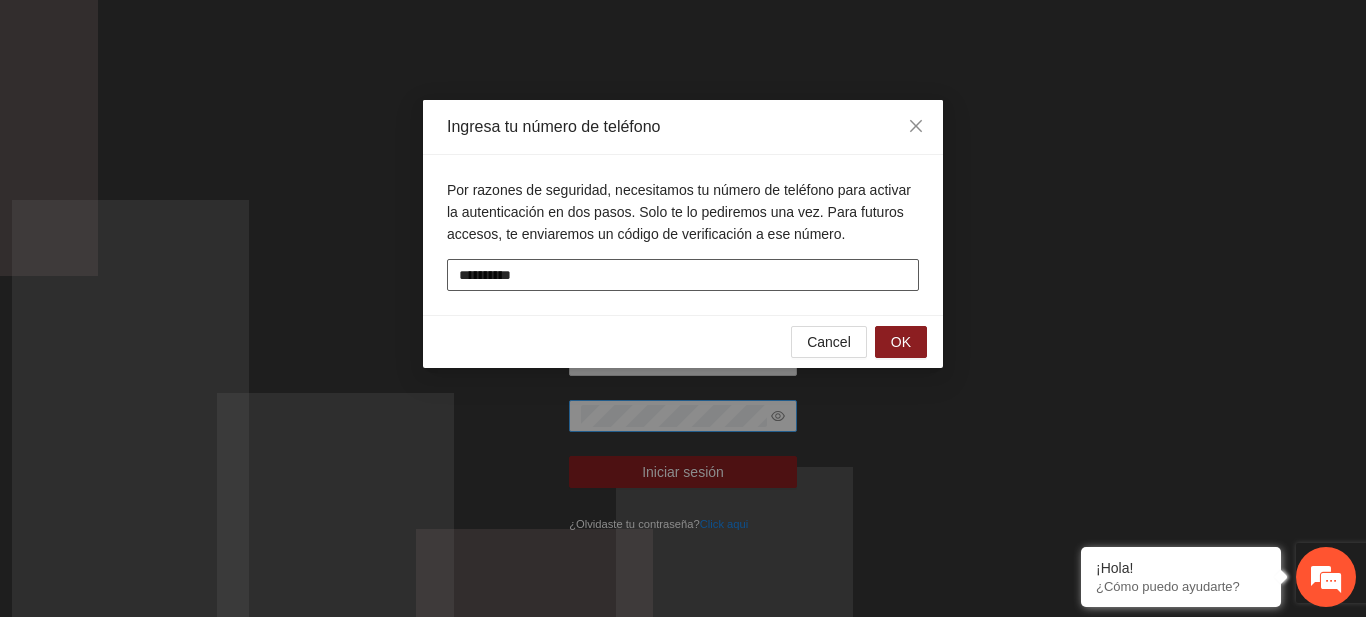 click on "**********" at bounding box center [683, 275] 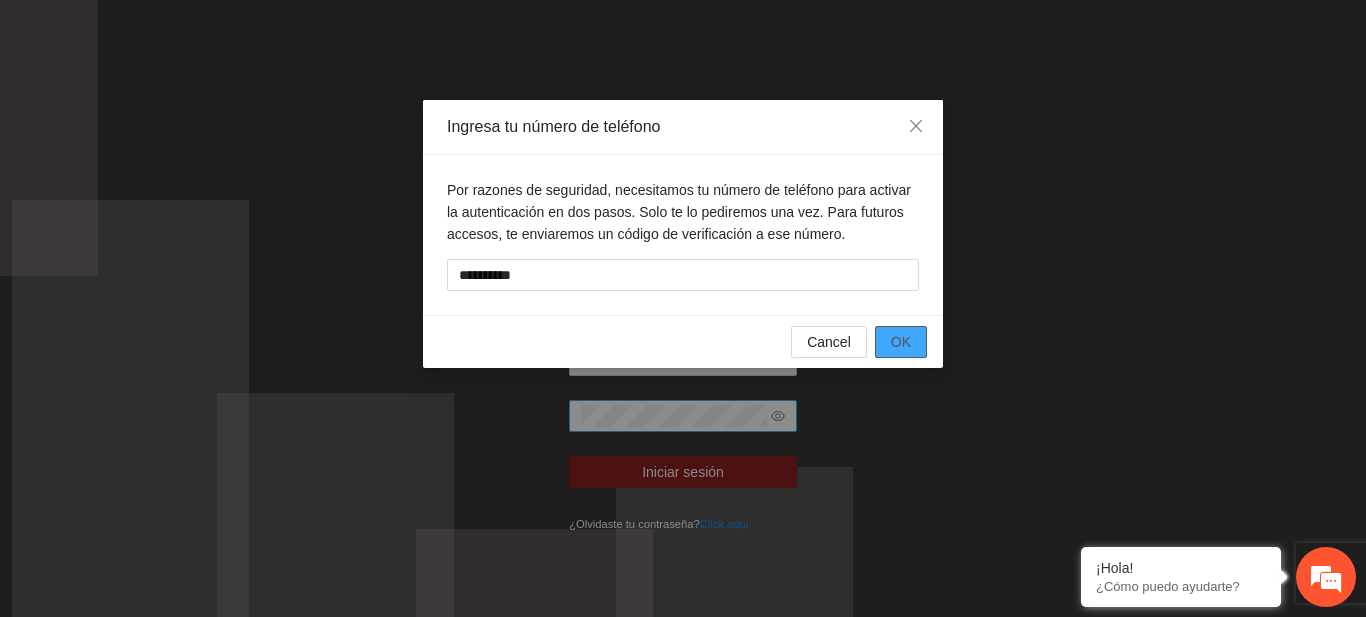 click on "OK" at bounding box center [901, 342] 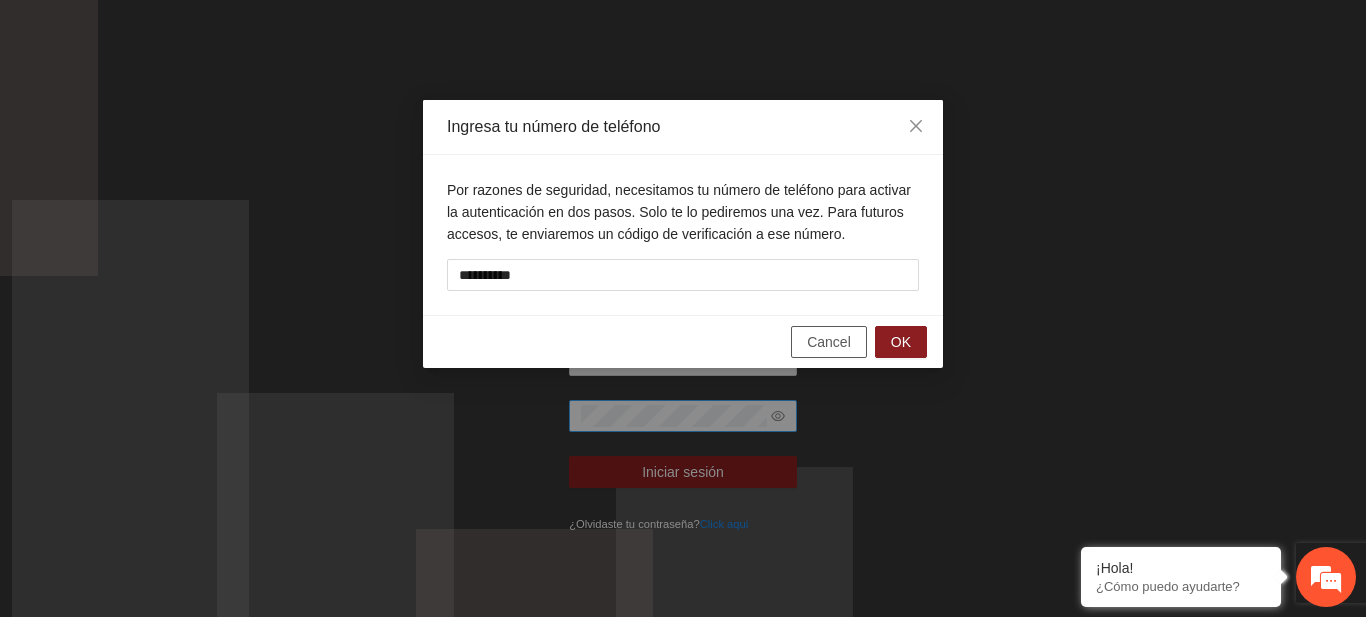 click on "Cancel" at bounding box center [829, 342] 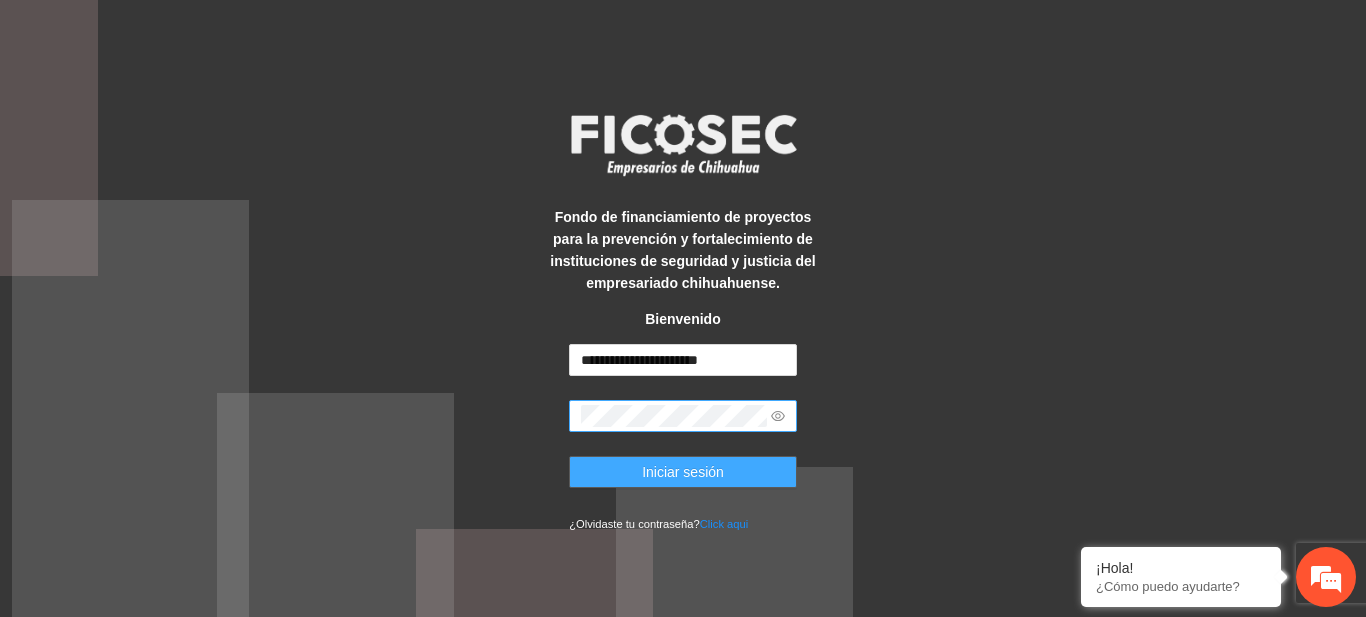 click on "Iniciar sesión" at bounding box center [683, 472] 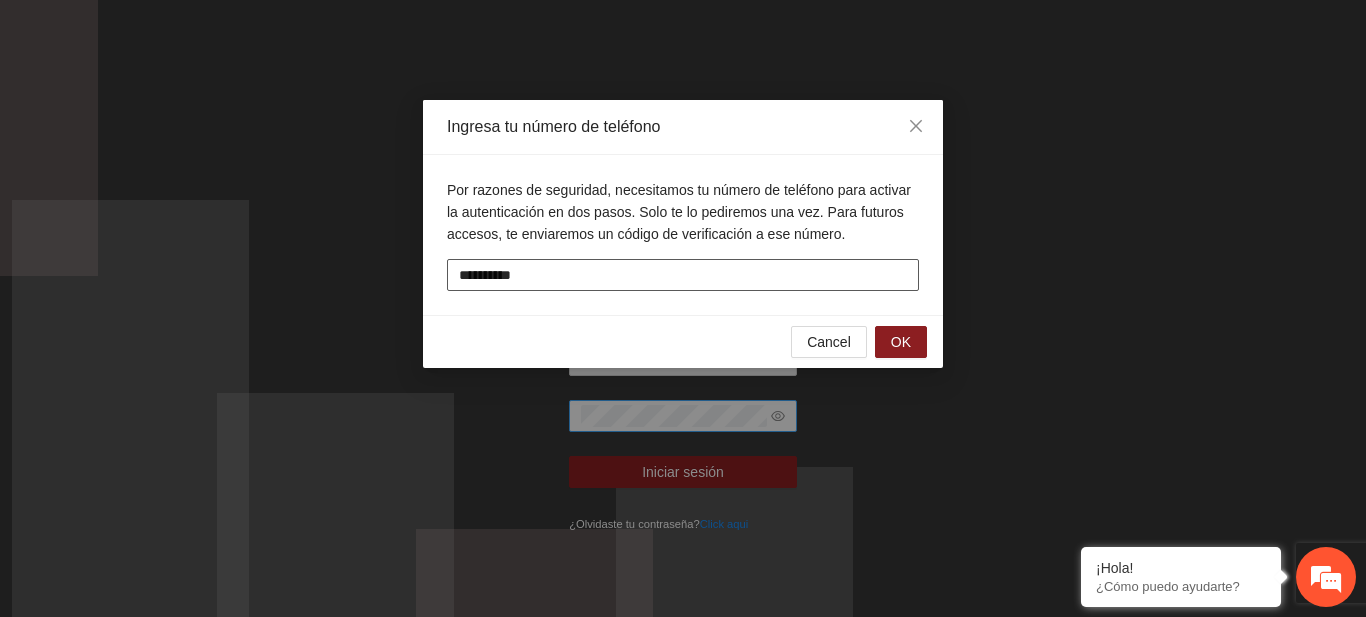 drag, startPoint x: 588, startPoint y: 257, endPoint x: 589, endPoint y: 267, distance: 10.049875 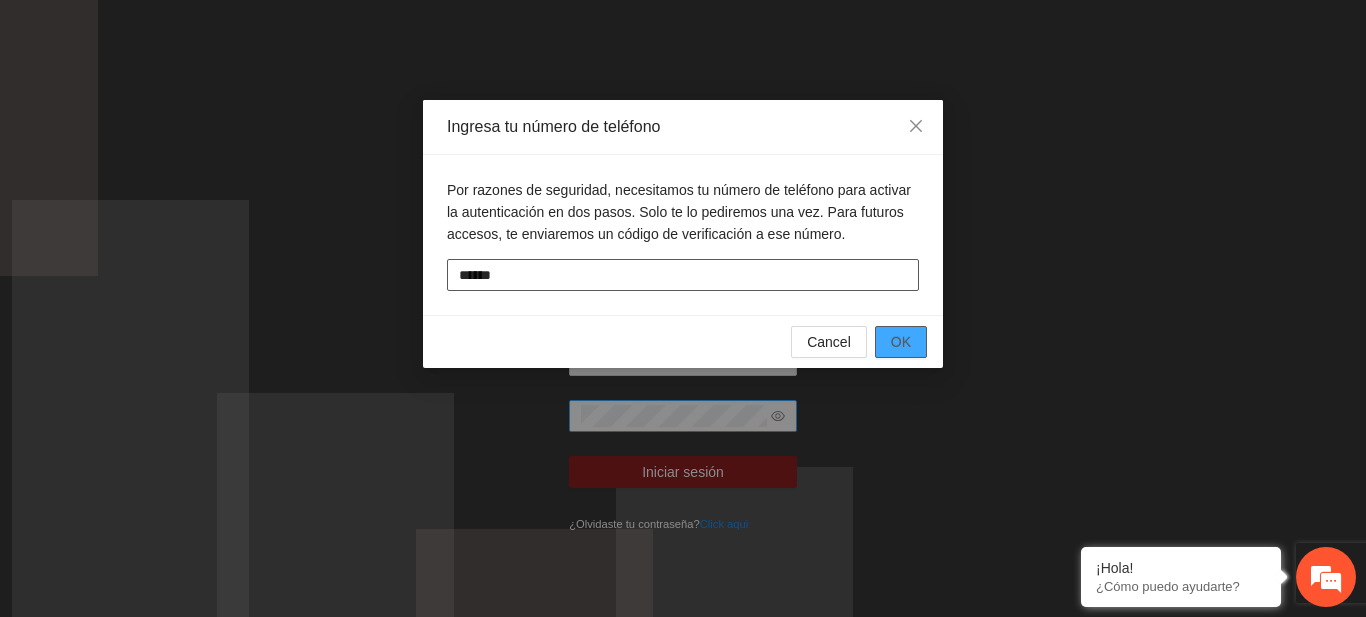 type on "******" 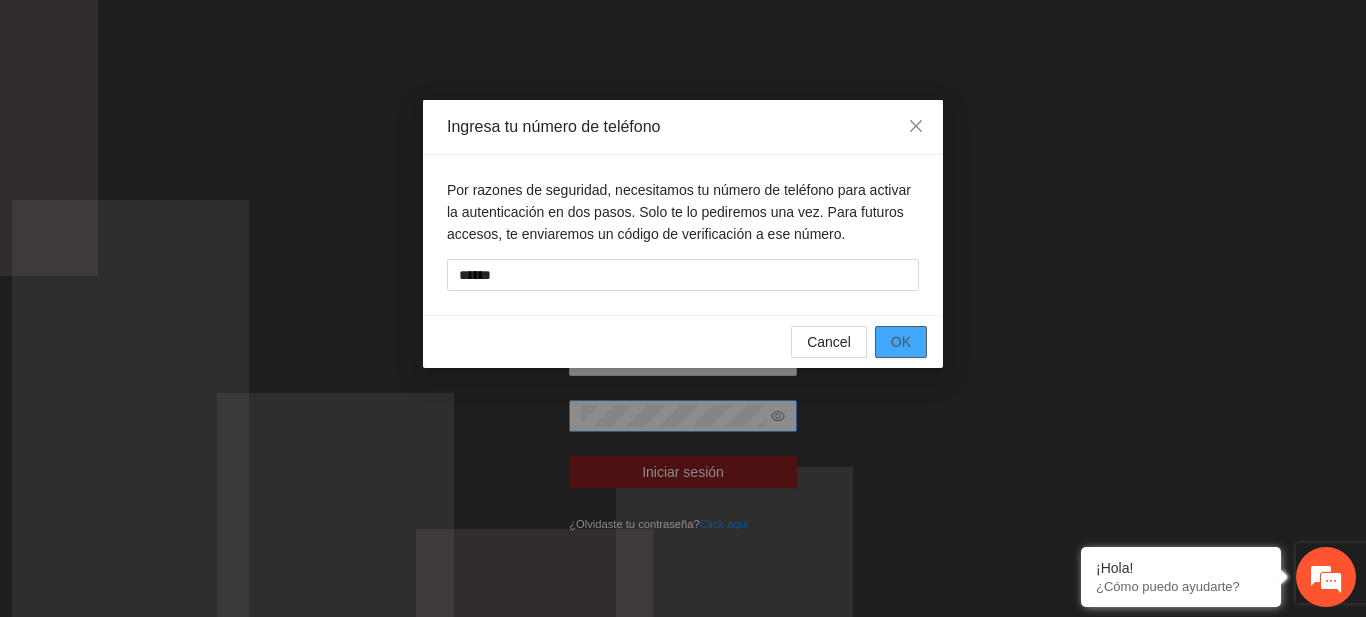 click on "OK" at bounding box center (901, 342) 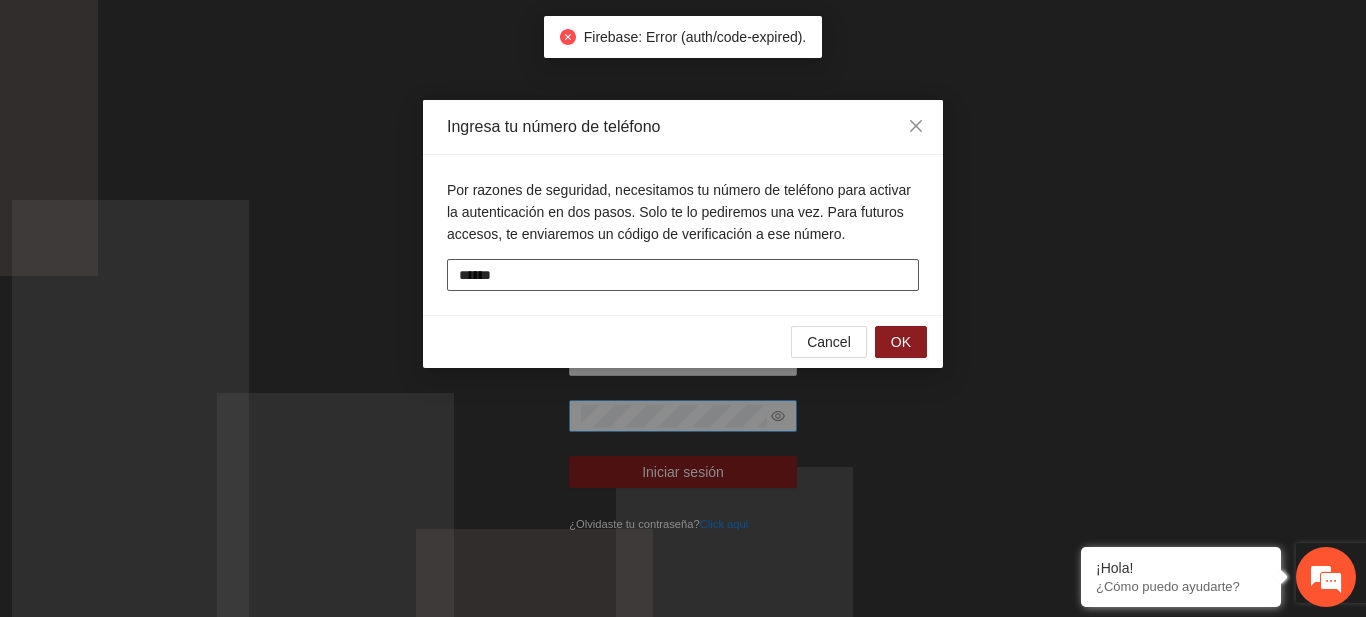 click on "******" at bounding box center (683, 275) 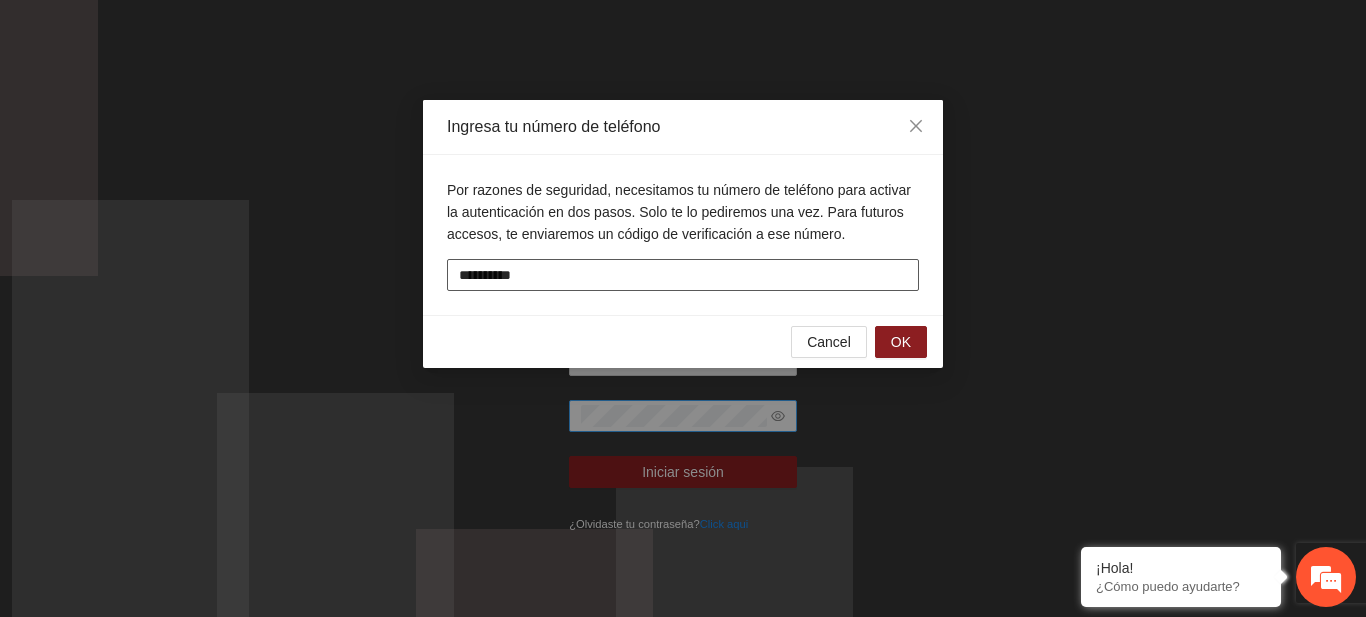 type on "**********" 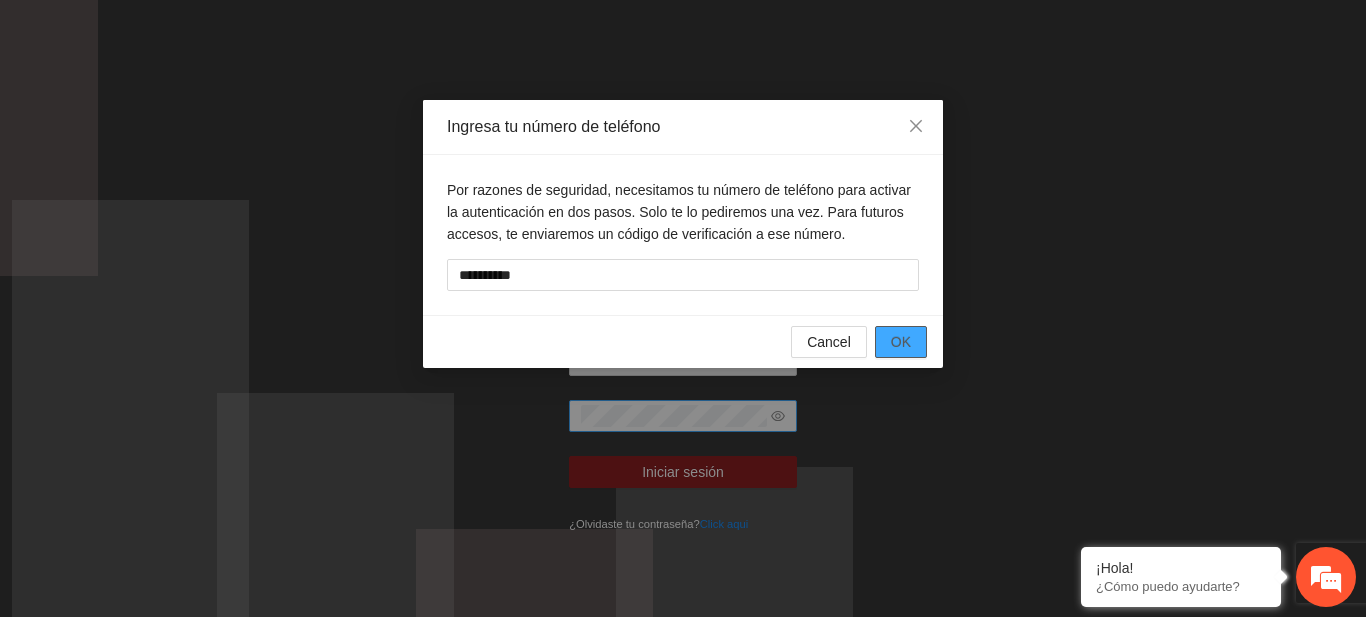 click on "OK" at bounding box center (901, 342) 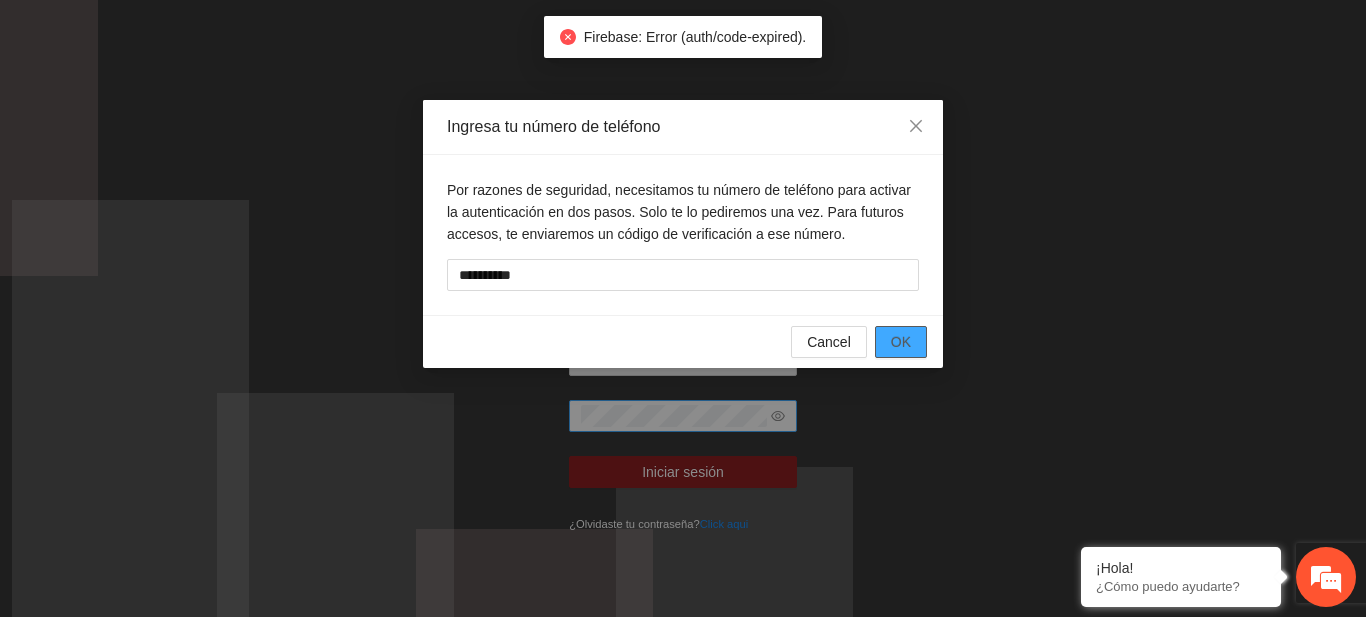click on "OK" at bounding box center [901, 342] 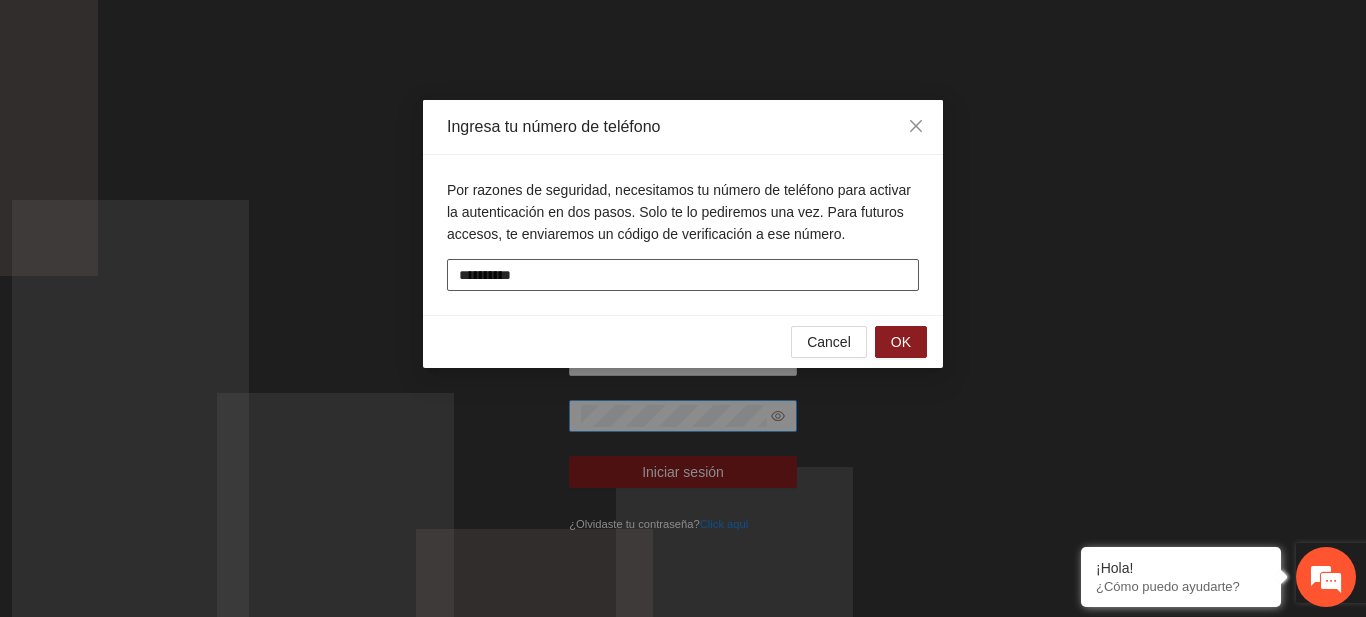 click on "**********" at bounding box center [683, 275] 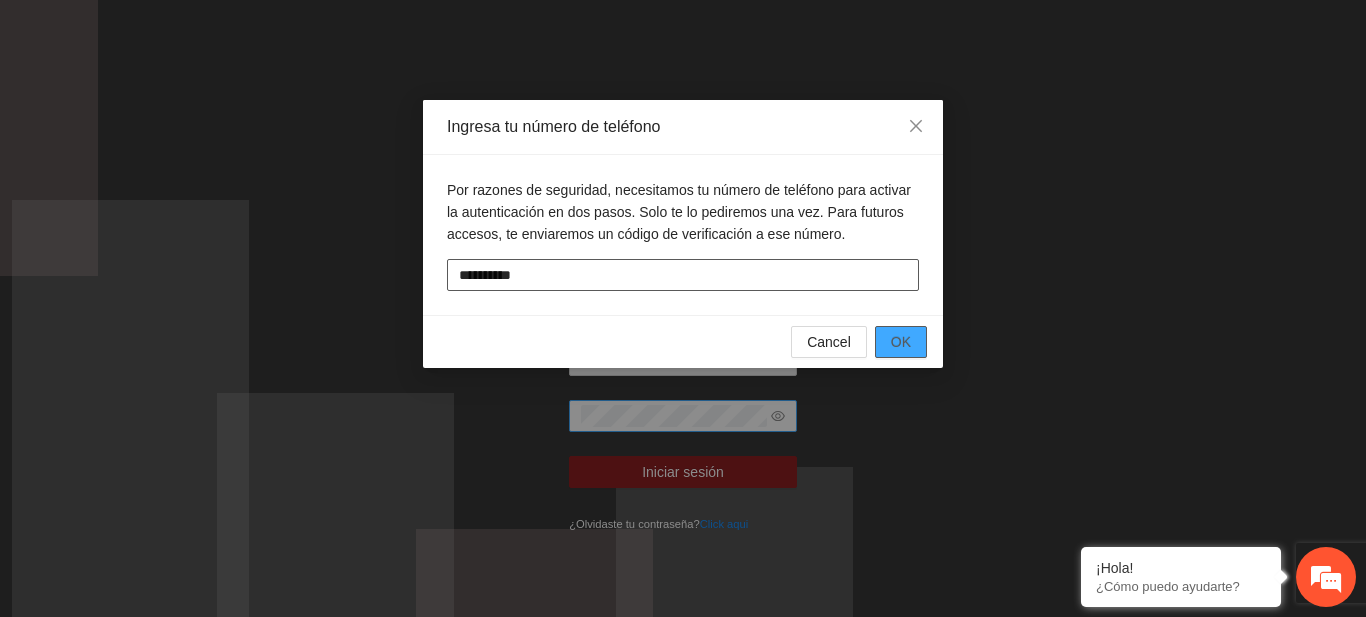 type on "**********" 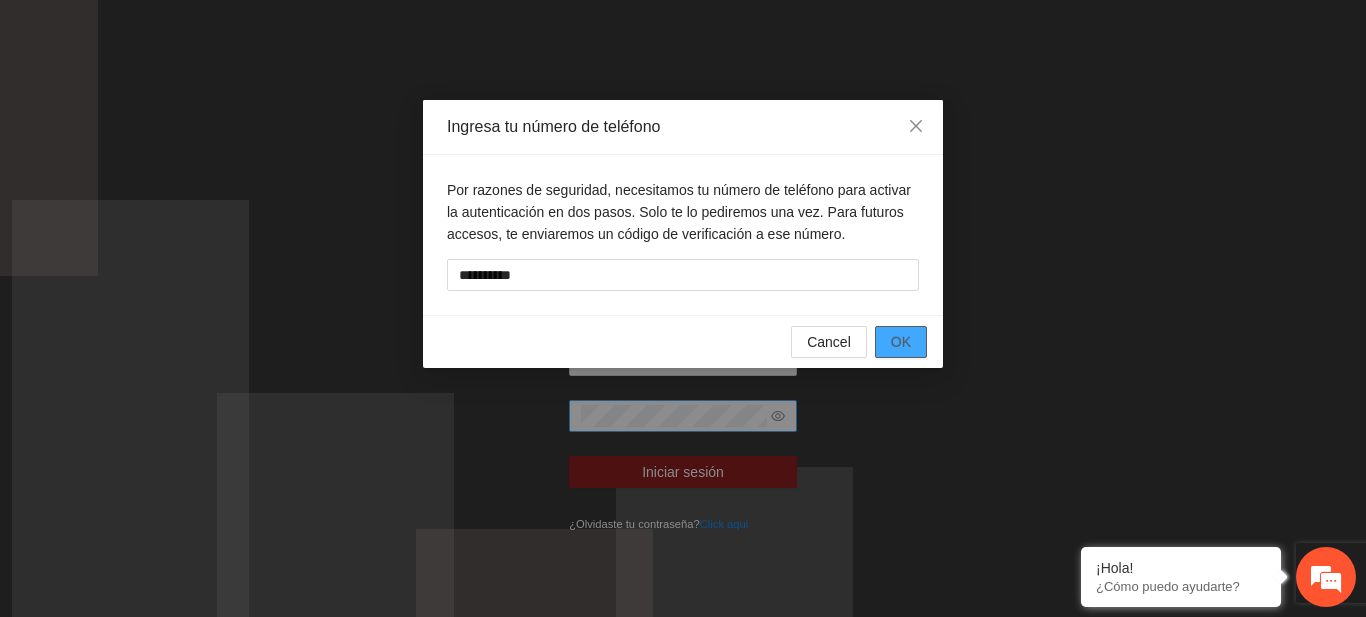 click on "OK" at bounding box center [901, 342] 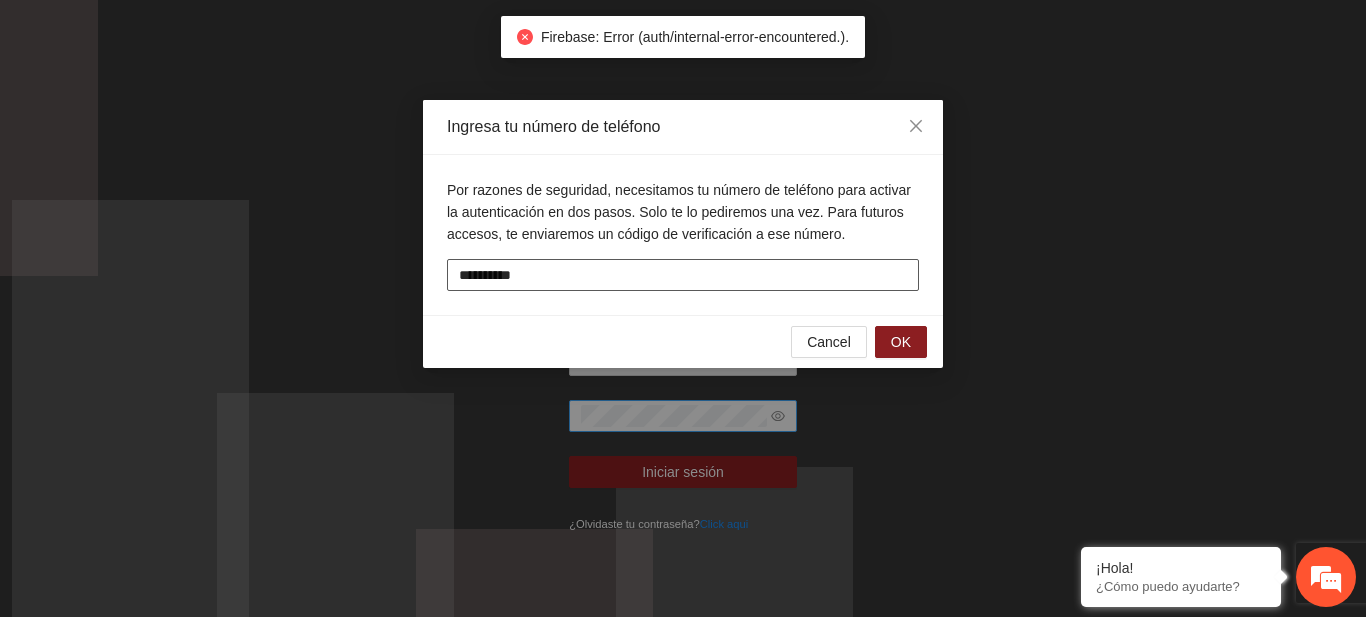 click on "**********" at bounding box center [683, 275] 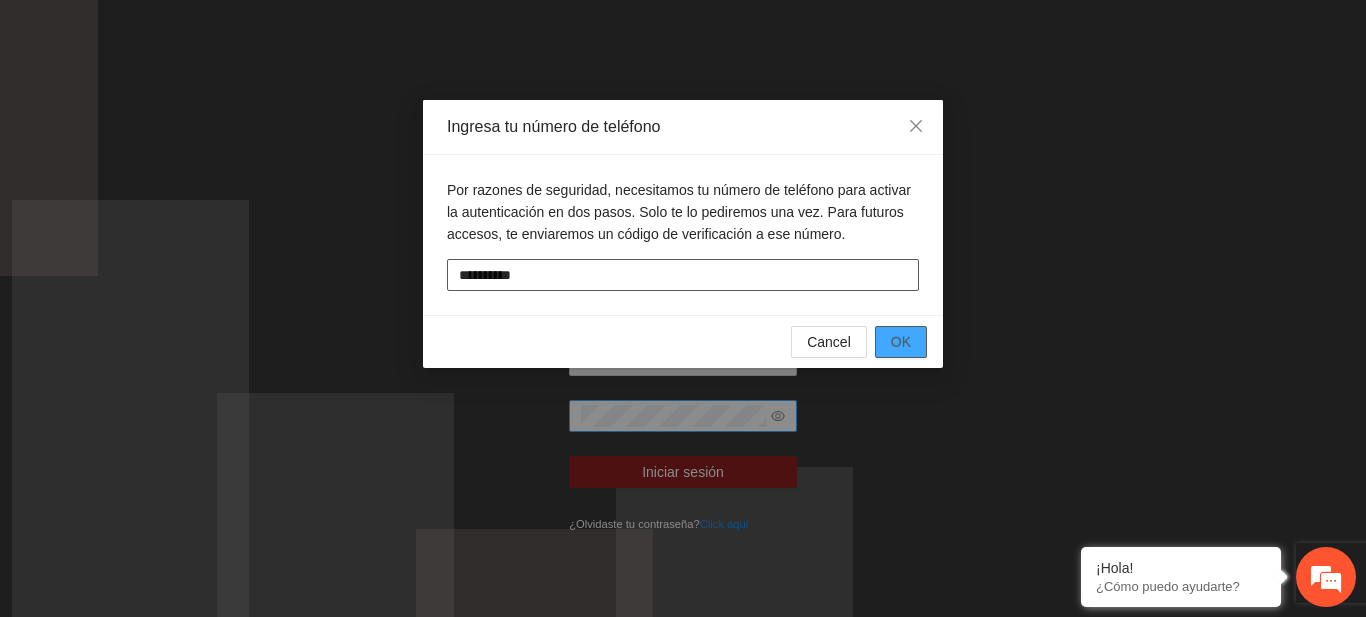 type on "**********" 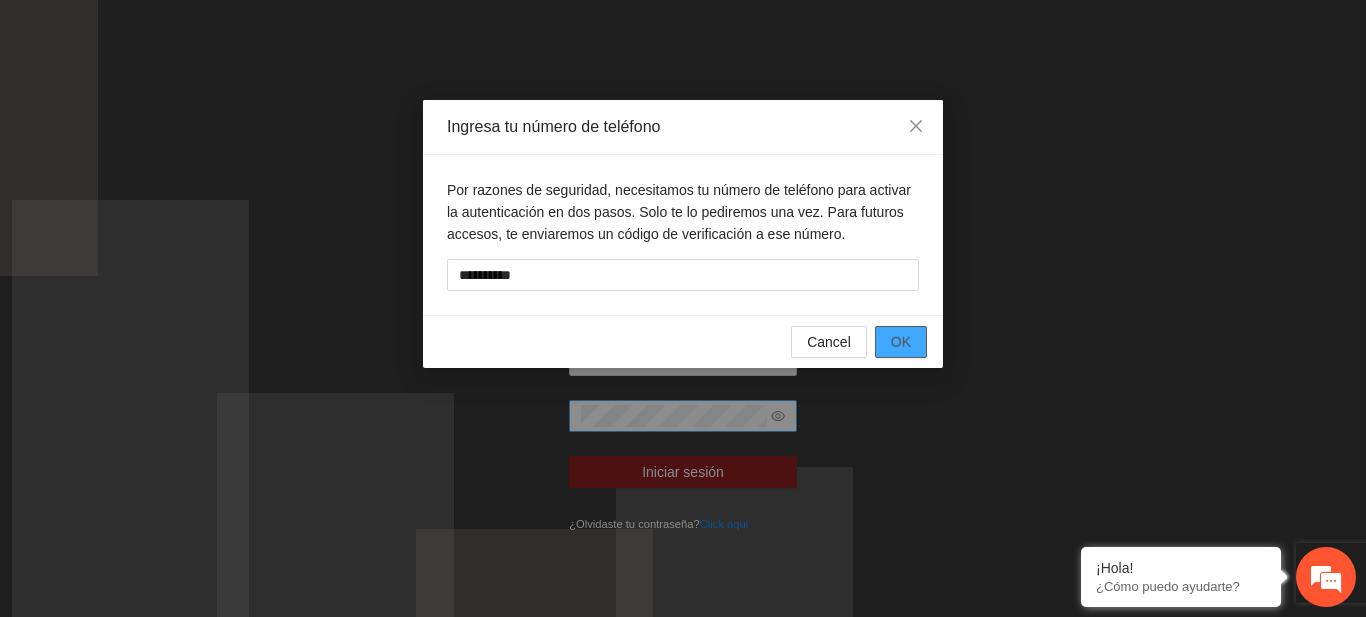 click on "OK" at bounding box center (901, 342) 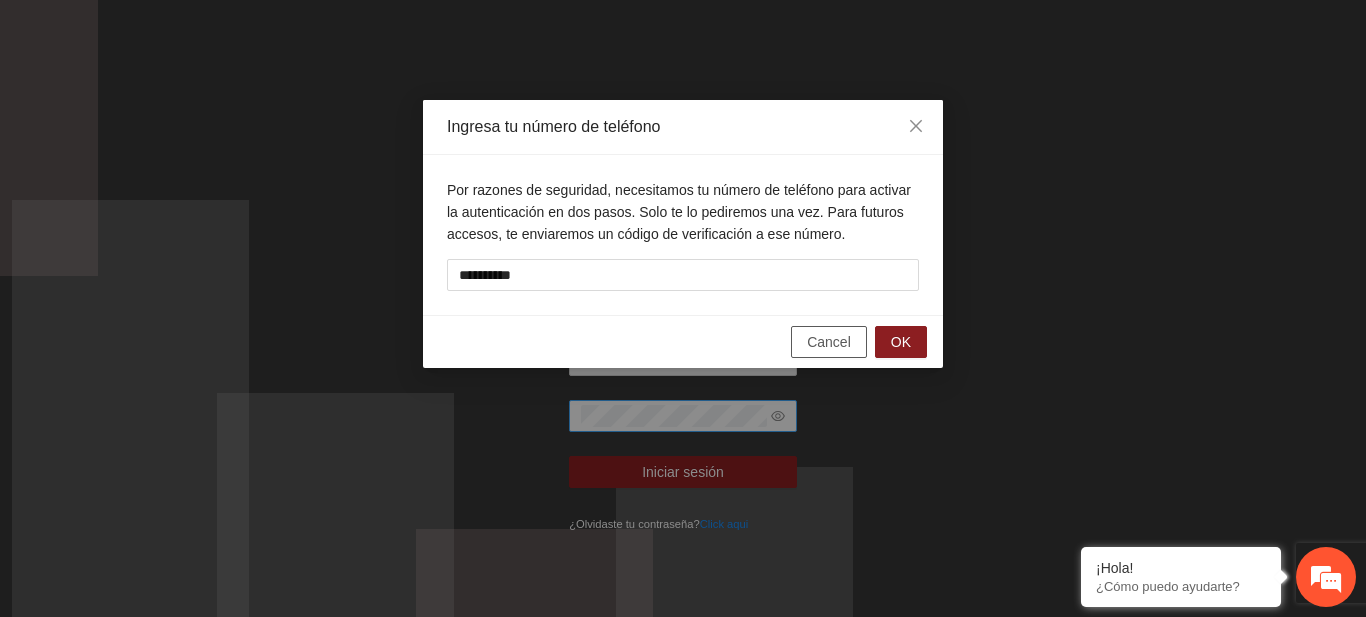 click on "Cancel" at bounding box center (829, 342) 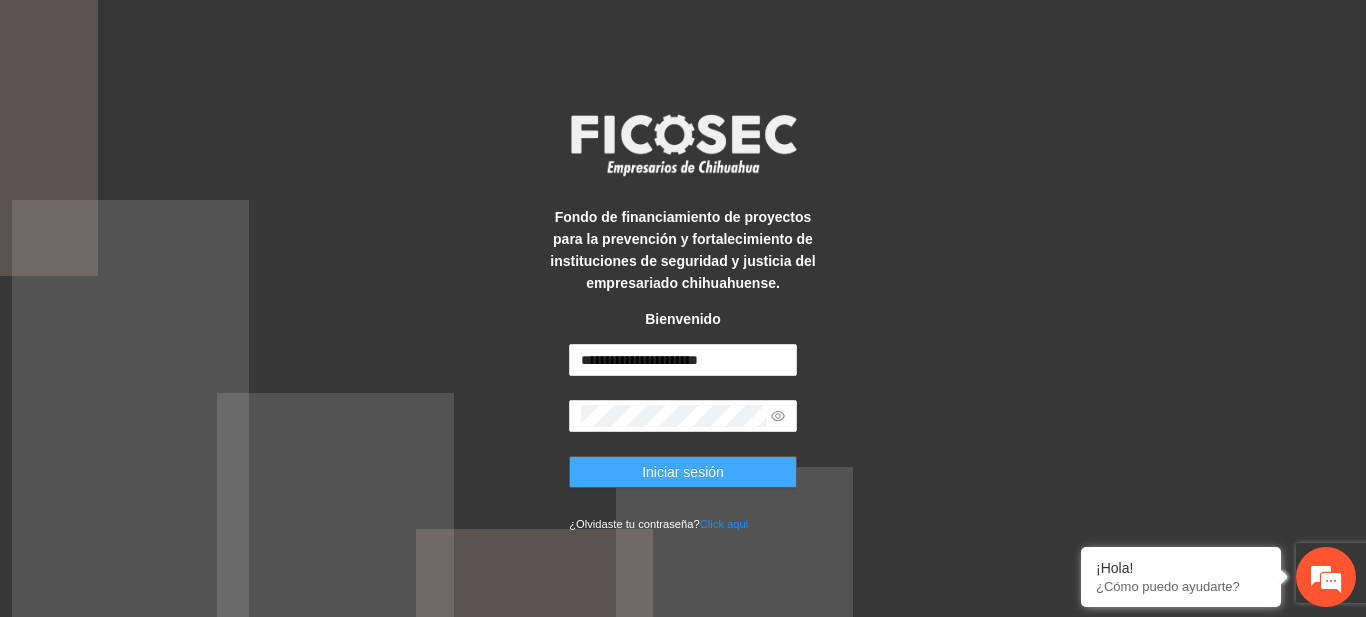 click on "Iniciar sesión" at bounding box center [683, 472] 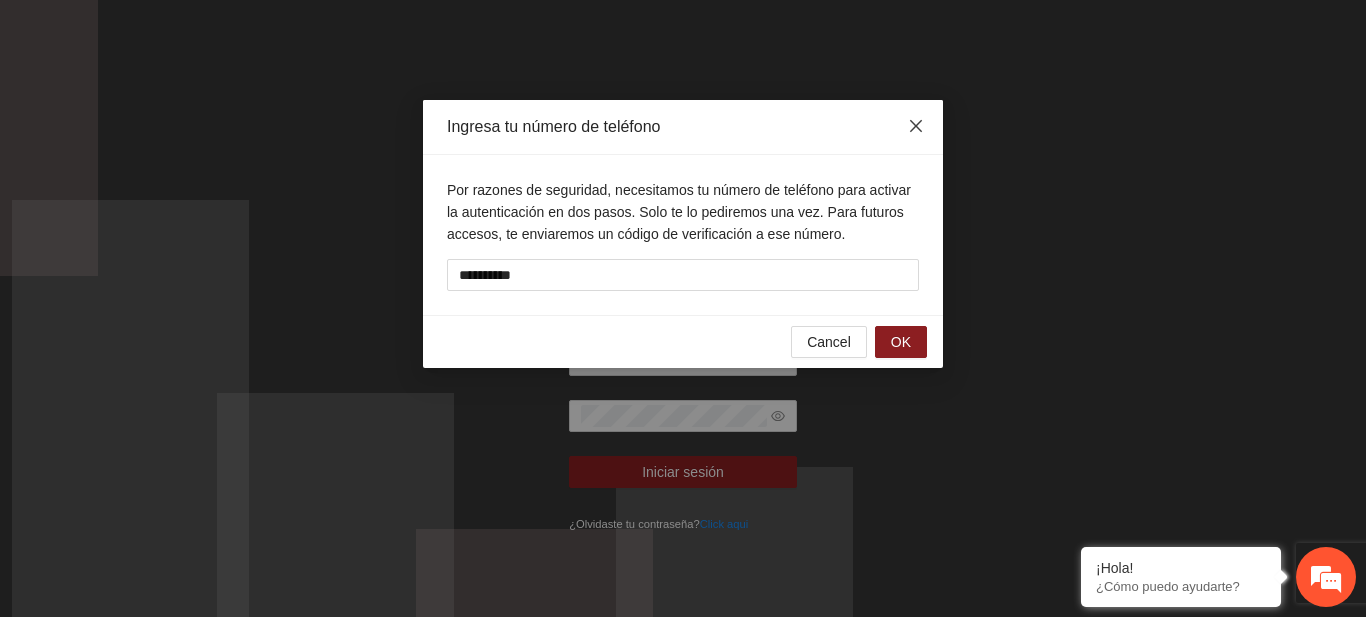 click at bounding box center [916, 127] 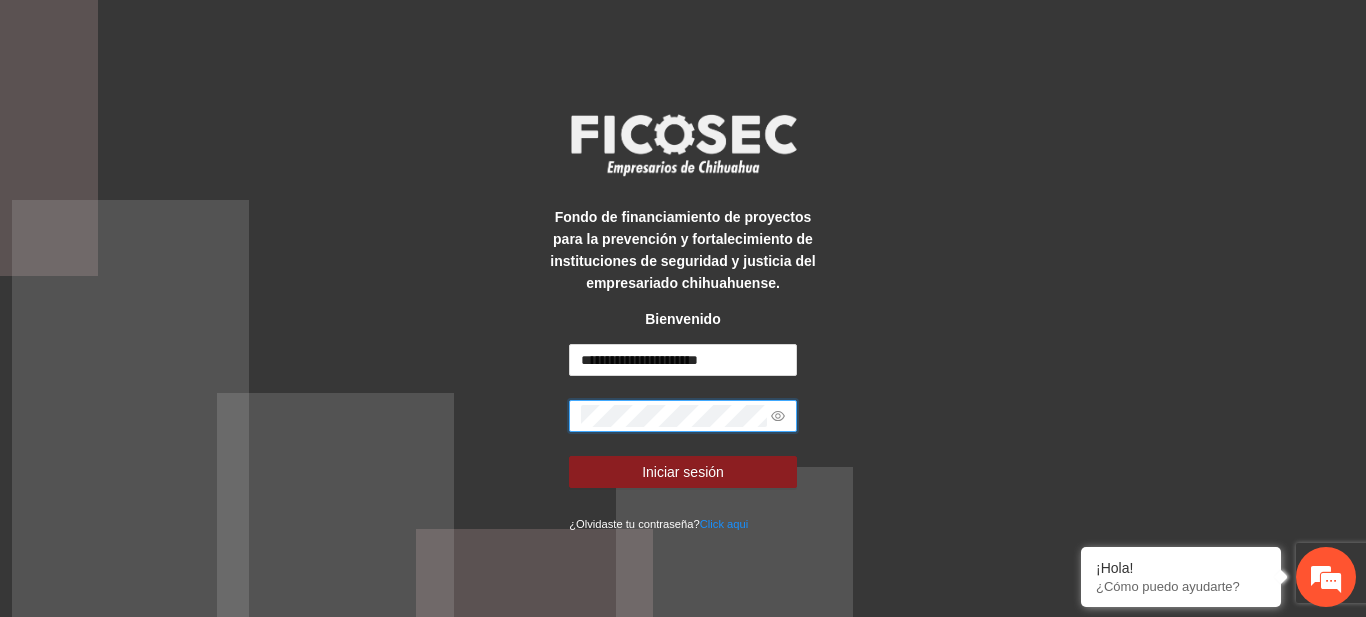 click on "**********" at bounding box center [683, 308] 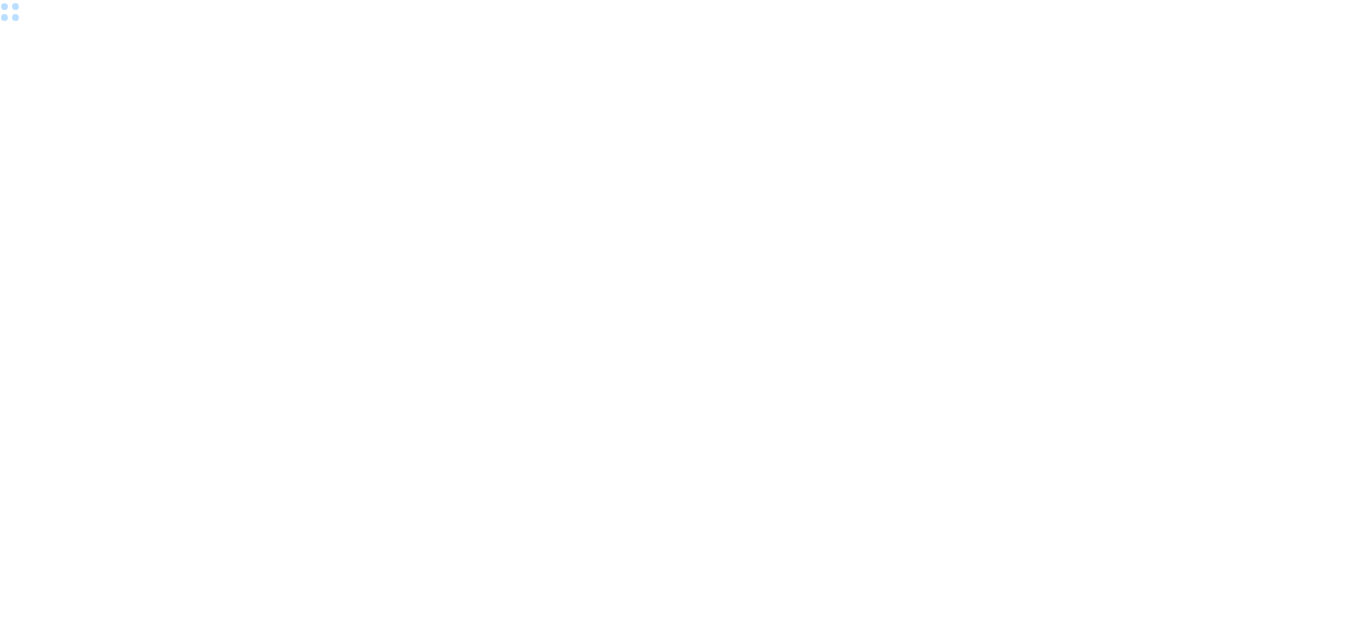 scroll, scrollTop: 0, scrollLeft: 0, axis: both 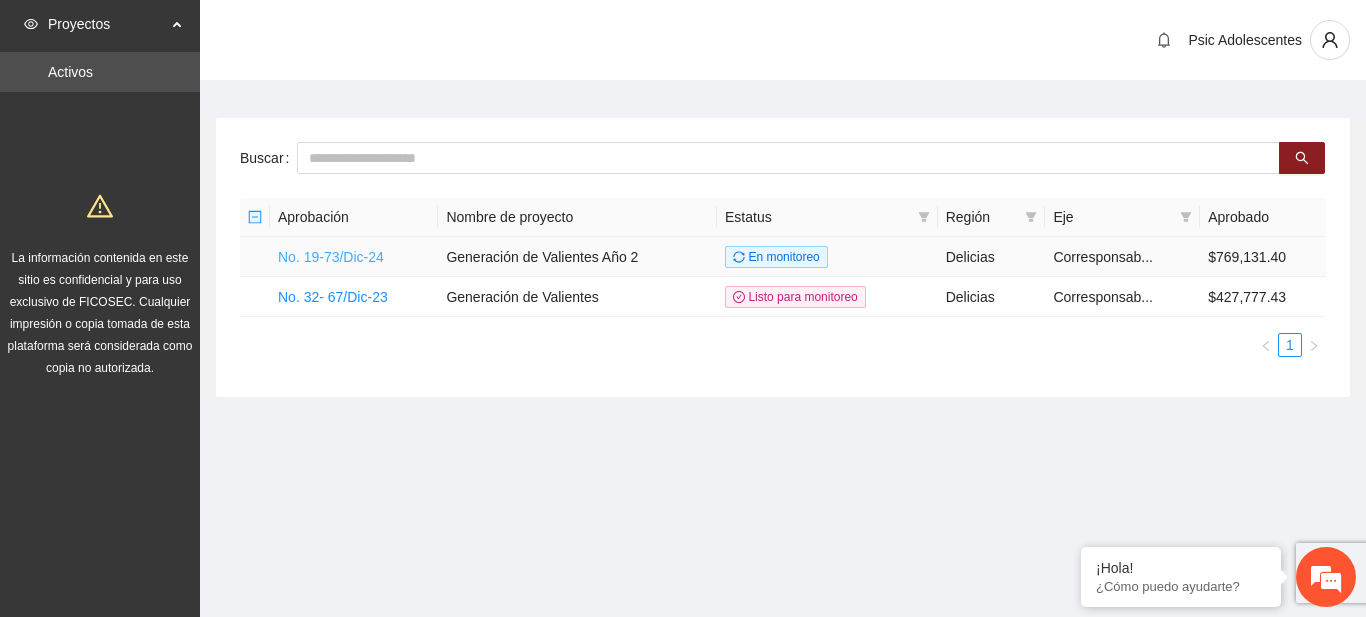 click on "No. 19-73/Dic-24" at bounding box center [331, 257] 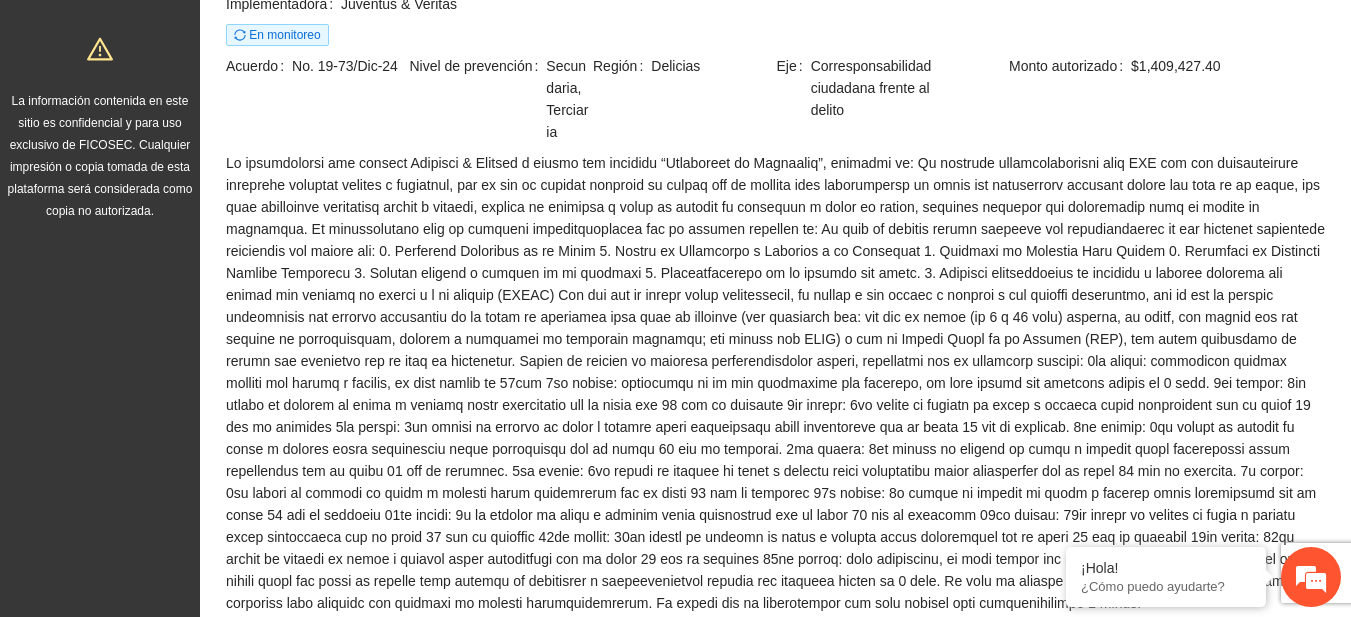 scroll, scrollTop: 161, scrollLeft: 0, axis: vertical 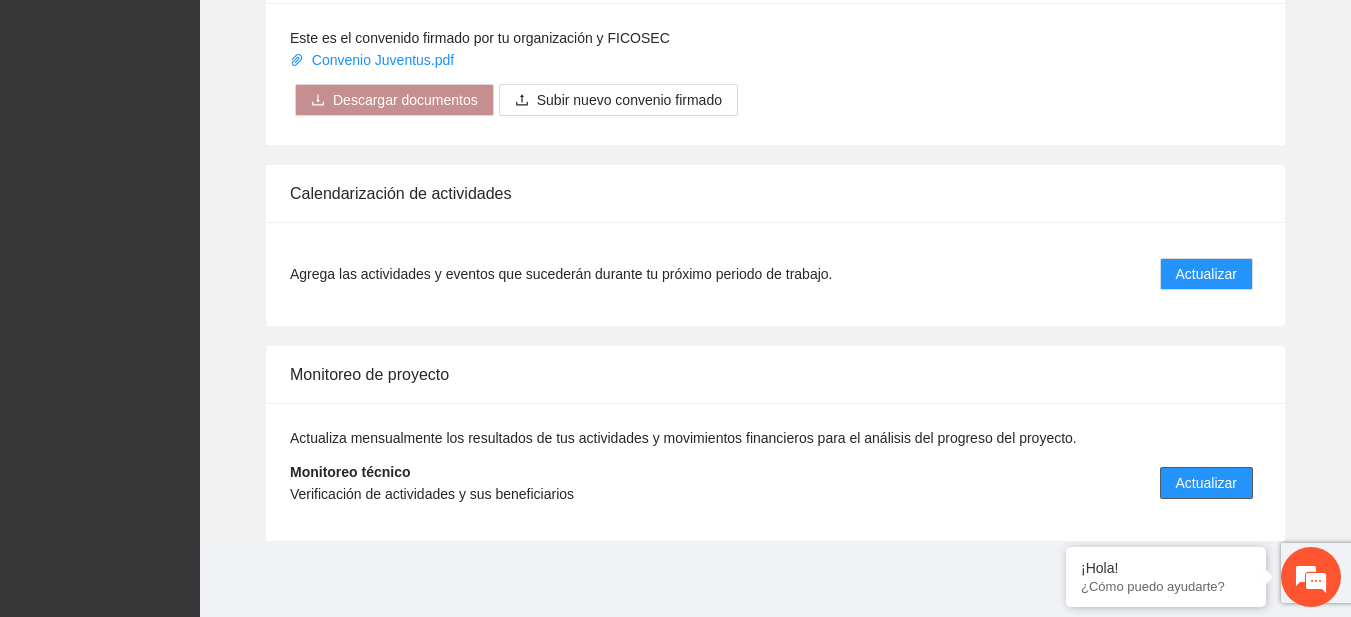 click on "Actualizar" at bounding box center [1206, 483] 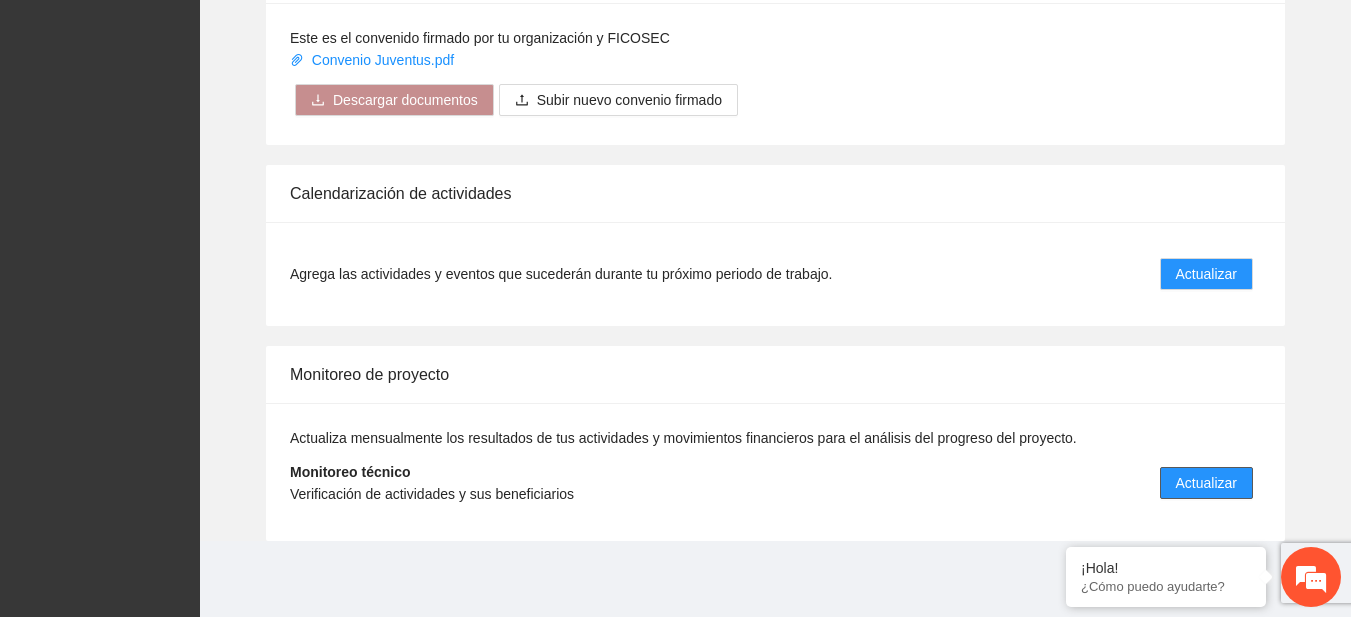 scroll, scrollTop: 0, scrollLeft: 0, axis: both 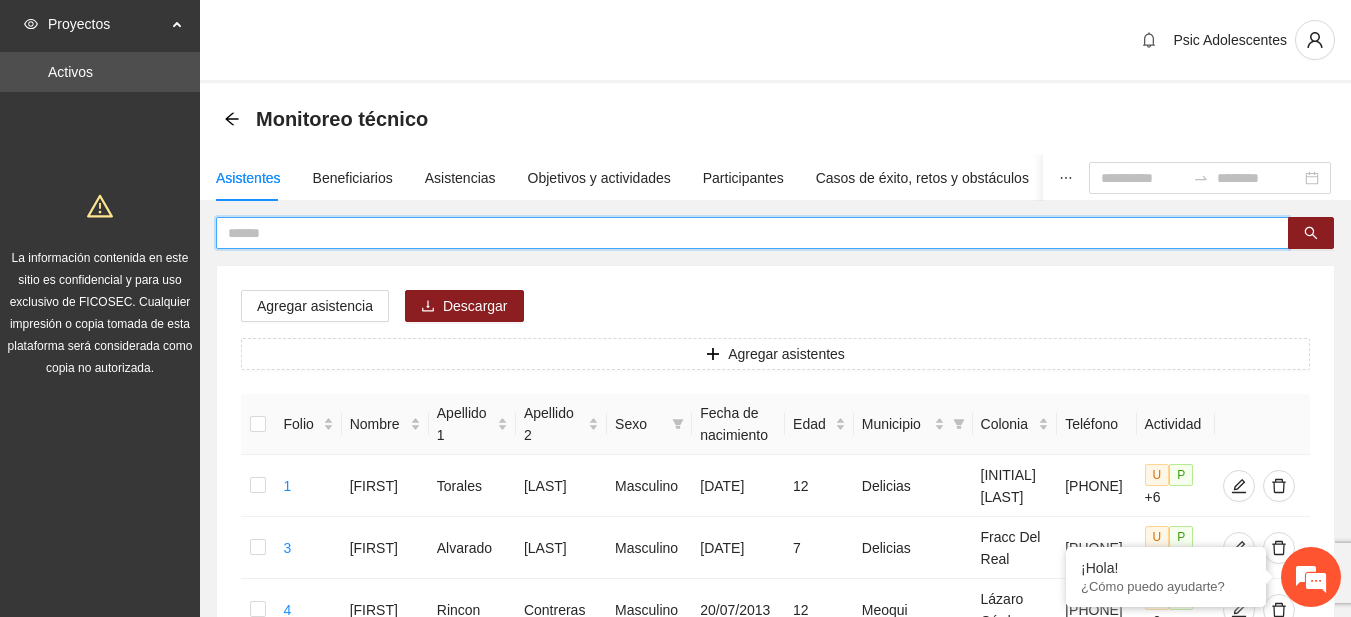 click at bounding box center (744, 233) 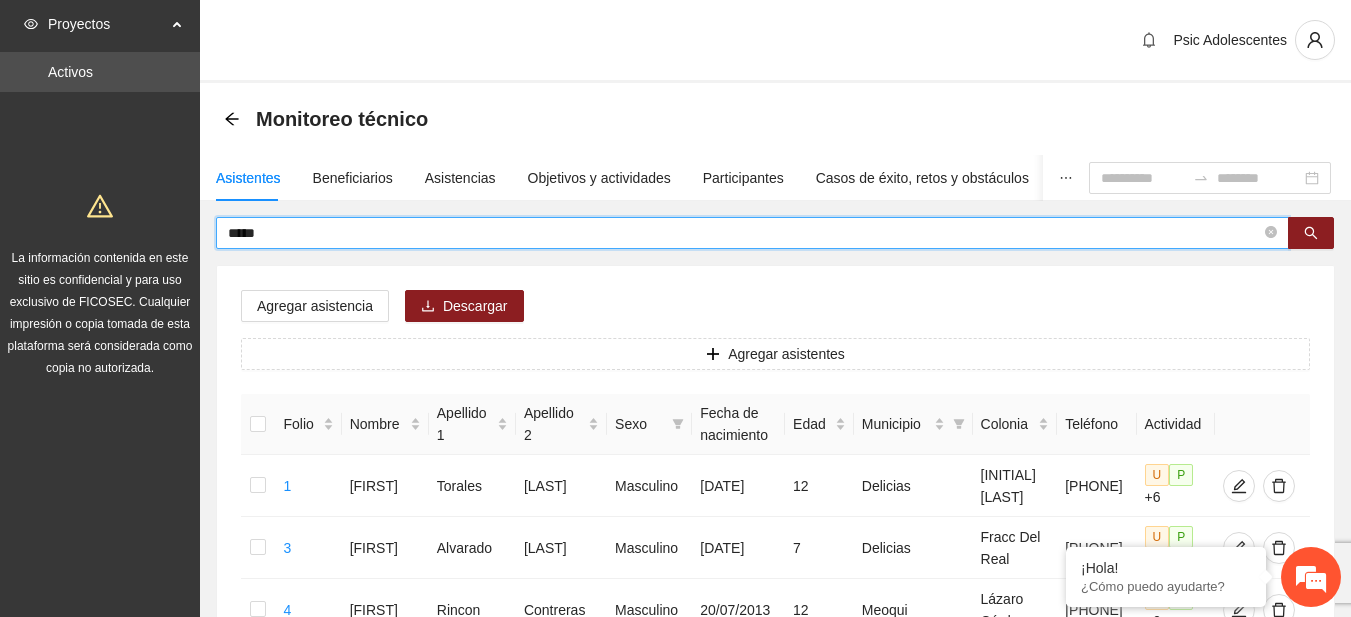 type on "*****" 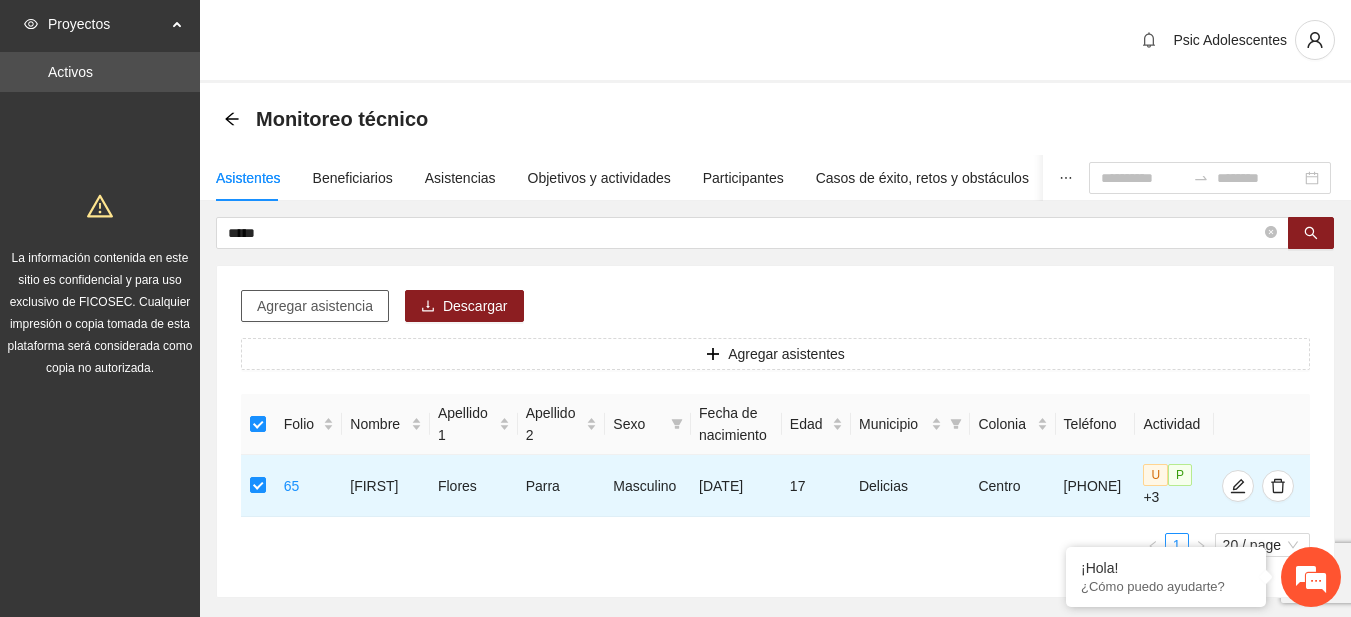 click on "Agregar asistencia" at bounding box center [315, 306] 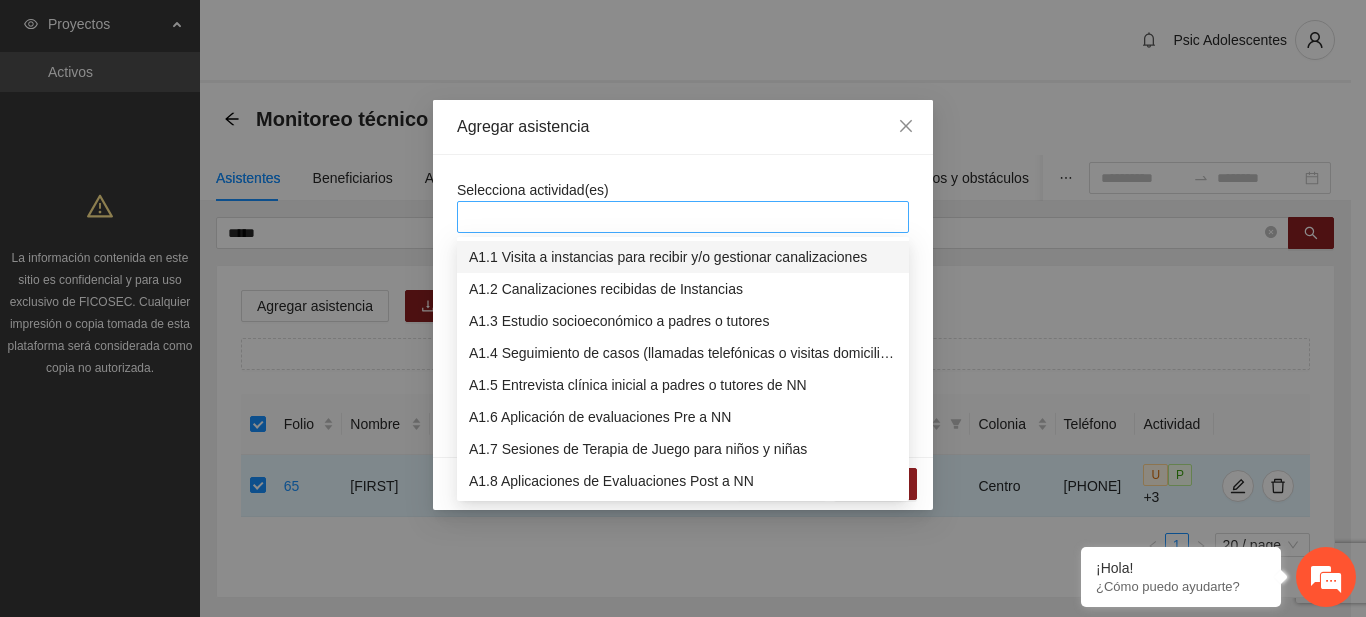 click at bounding box center (683, 217) 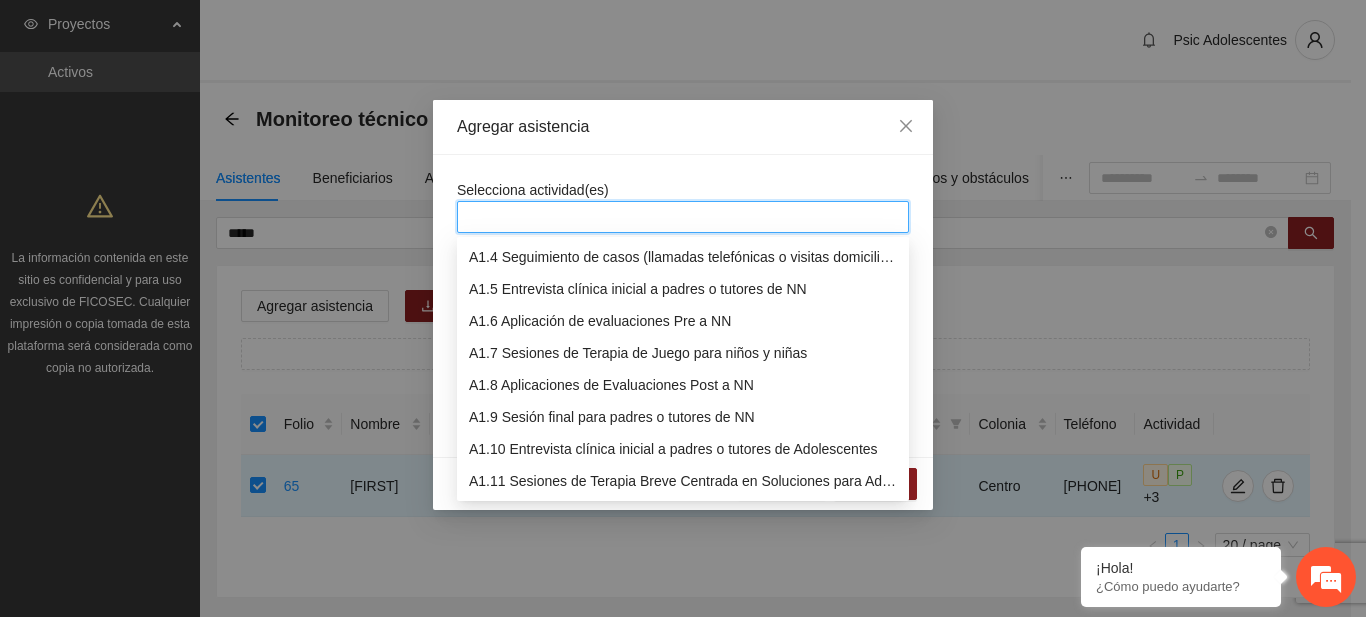 scroll, scrollTop: 128, scrollLeft: 0, axis: vertical 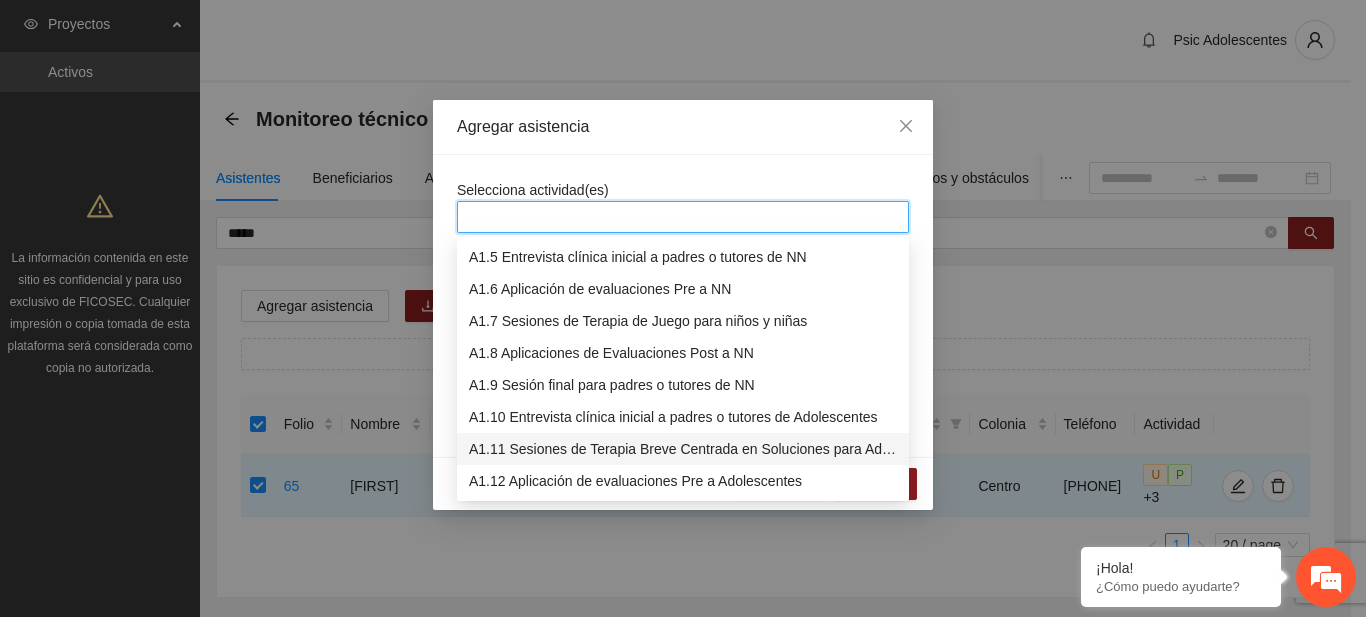 type on "*" 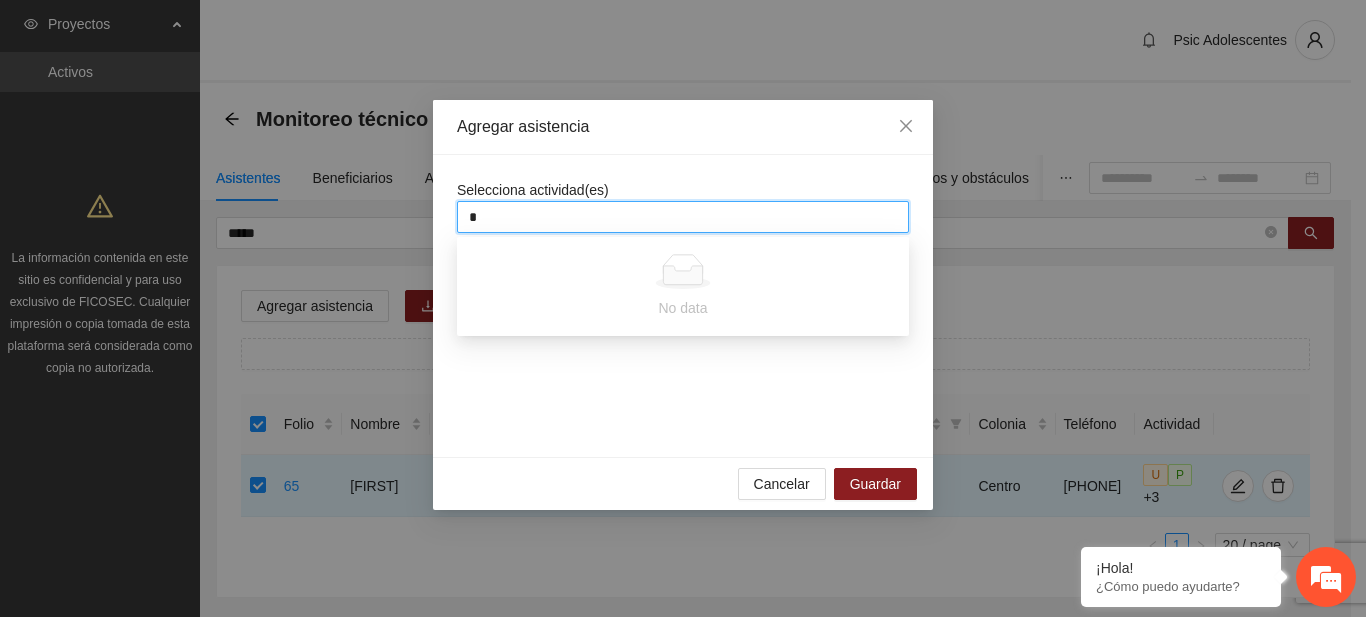 type 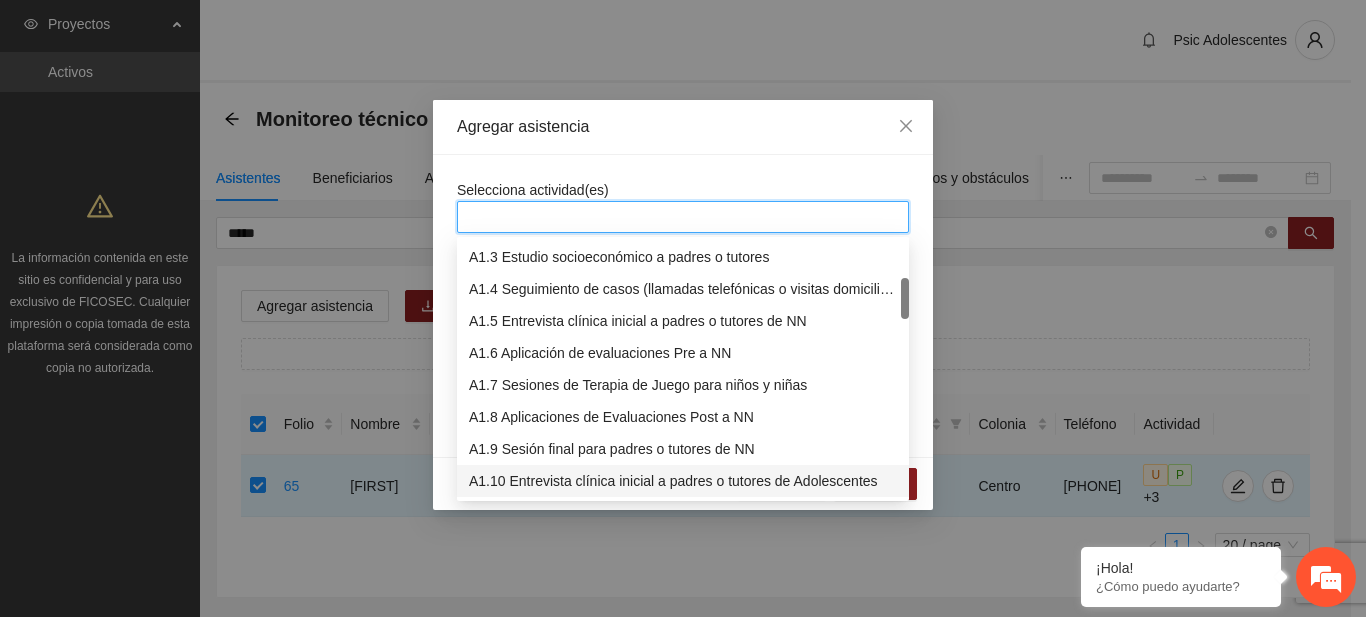 scroll, scrollTop: 96, scrollLeft: 0, axis: vertical 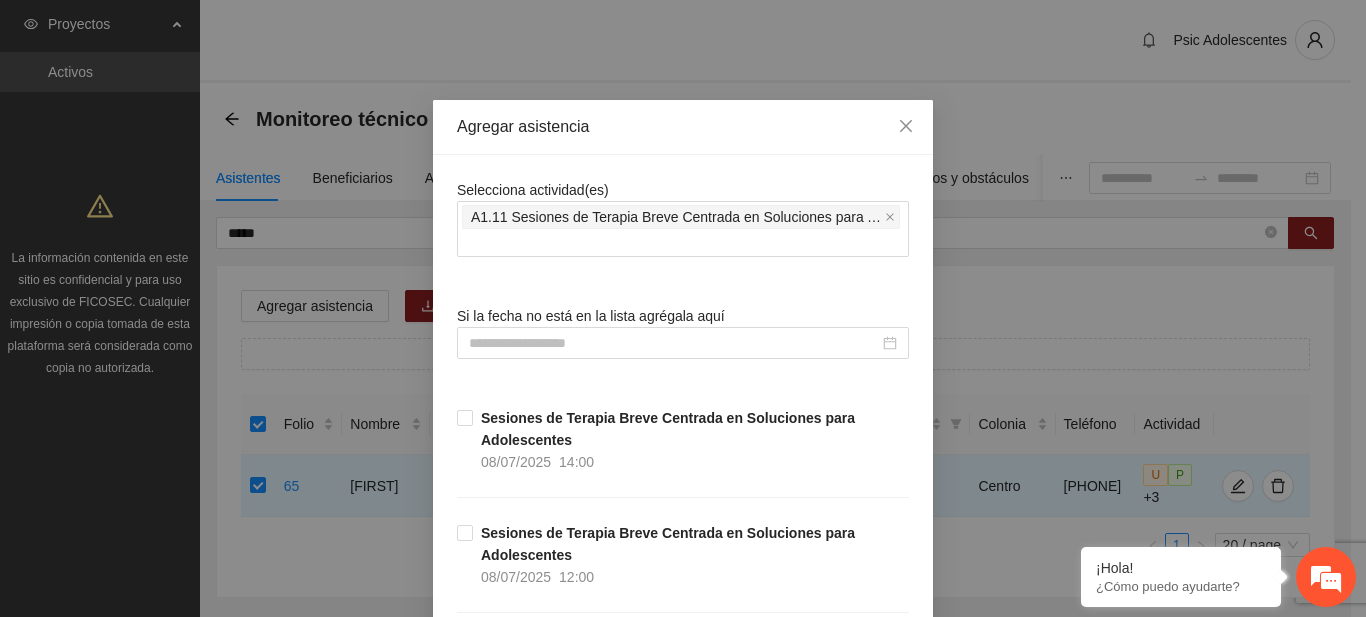 click on "Selecciona actividad(es) A1.11 Sesiones de Terapia Breve Centrada en Soluciones para Adolescentes
Si la fecha no está en la lista agrégala aquí Sesiones de Terapia Breve Centrada en Soluciones para Adolescentes
[DATE] [TIME] Sesiones de Terapia Breve Centrada en Soluciones para Adolescentes
[DATE] [TIME] Sesiones de Terapia Breve Centrada en Soluciones para Adolescentes
[DATE] [TIME] Sesiones de Terapia Breve Centrada en Soluciones para Adolescentes
[DATE] [TIME] Sesiones de Terapia Breve Centrada en Soluciones para Adolescentes
[DATE] [TIME] Sesiones de Terapia Breve Centrada en Soluciones para Adolescentes
[DATE] [TIME] Sesiones de Terapia Breve Centrada en Soluciones para Adolescentes
[DATE] [TIME] Sesiones de Terapia Breve Centrada en Soluciones para Adolescentes
[DATE] [TIME] Sesiones de Terapia Breve Centrada en Soluciones para Adolescentes
[DATE] [TIME] Sesiones de Terapia Breve Centrada en Soluciones para Adolescentes
[DATE] [TIME] 30/06/2025 10:00 30/06/2025 10:00 15:00" at bounding box center [683, 7275] 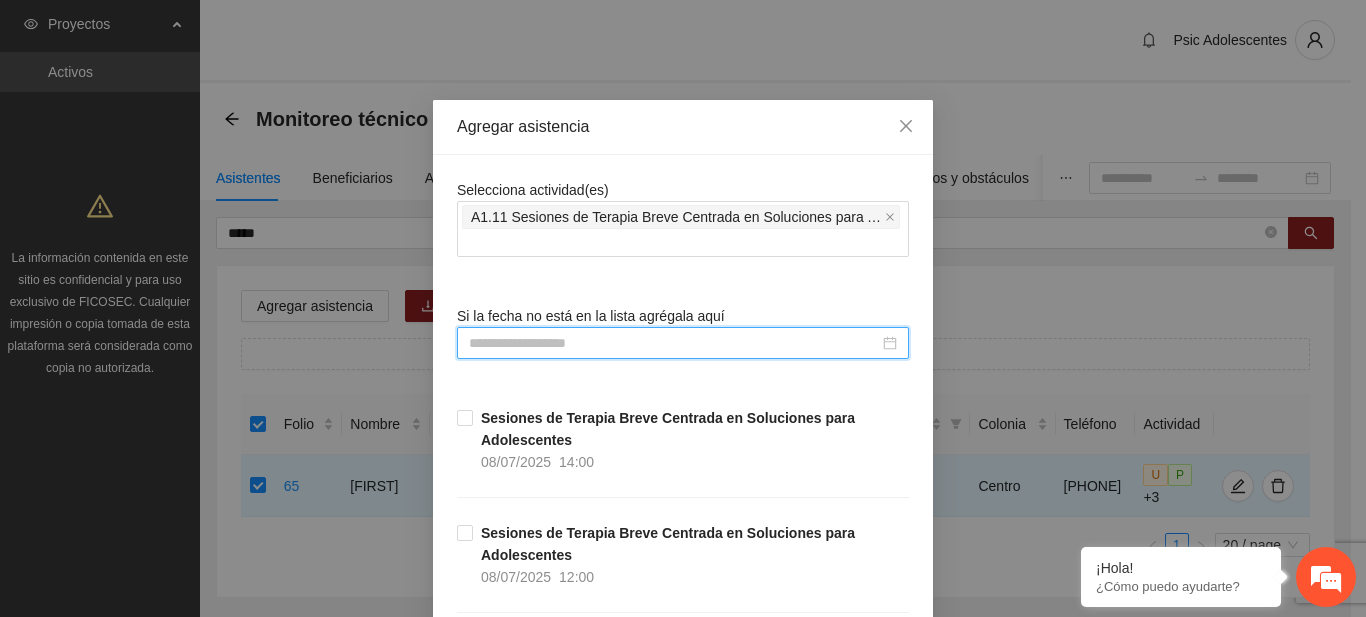 click at bounding box center (674, 343) 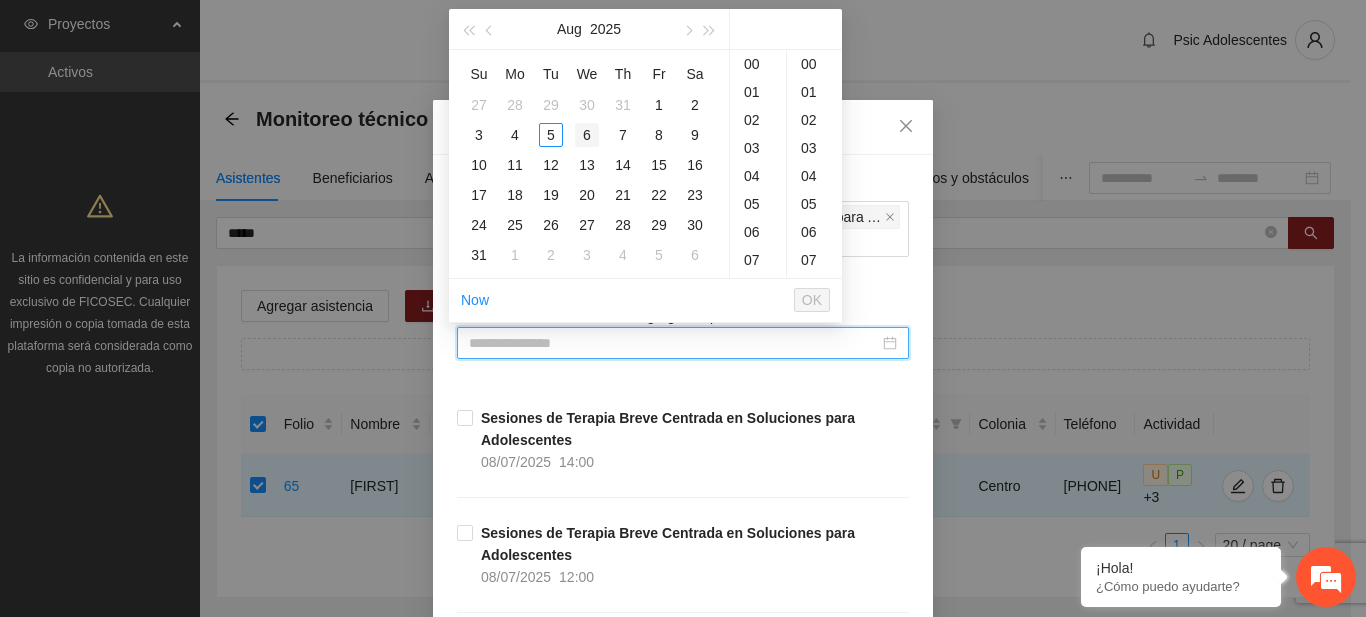 click on "6" at bounding box center [587, 135] 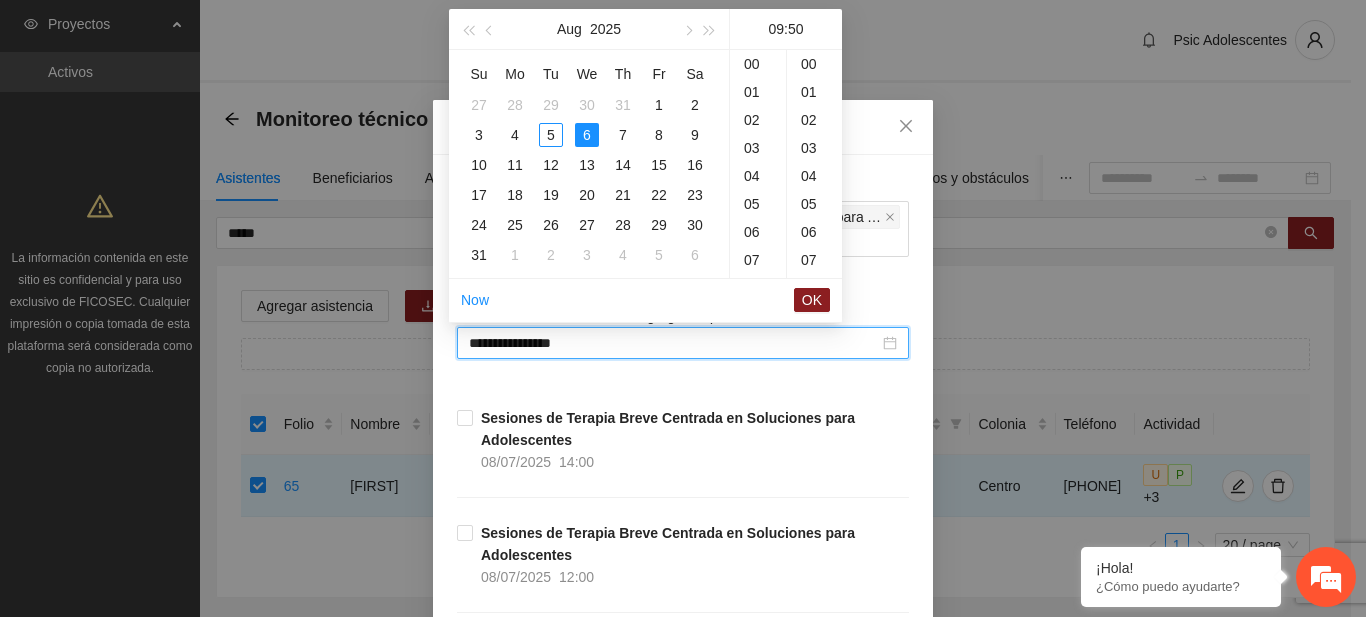 scroll, scrollTop: 252, scrollLeft: 0, axis: vertical 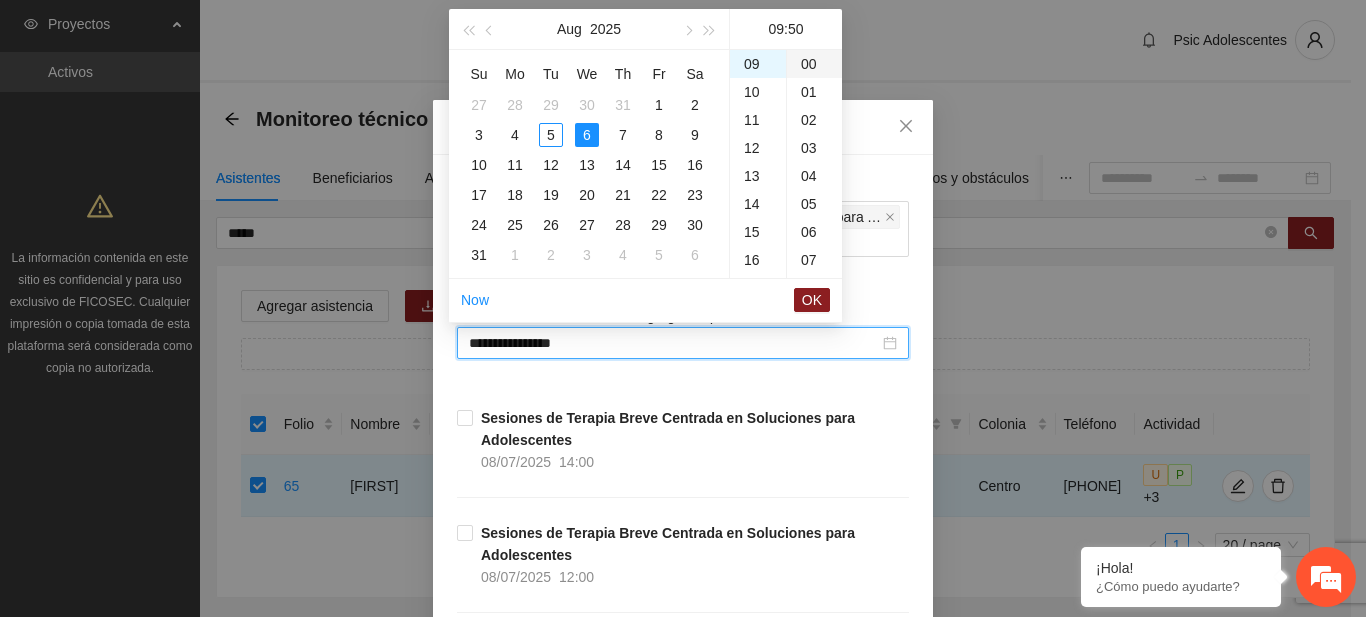 click on "00" at bounding box center [814, 64] 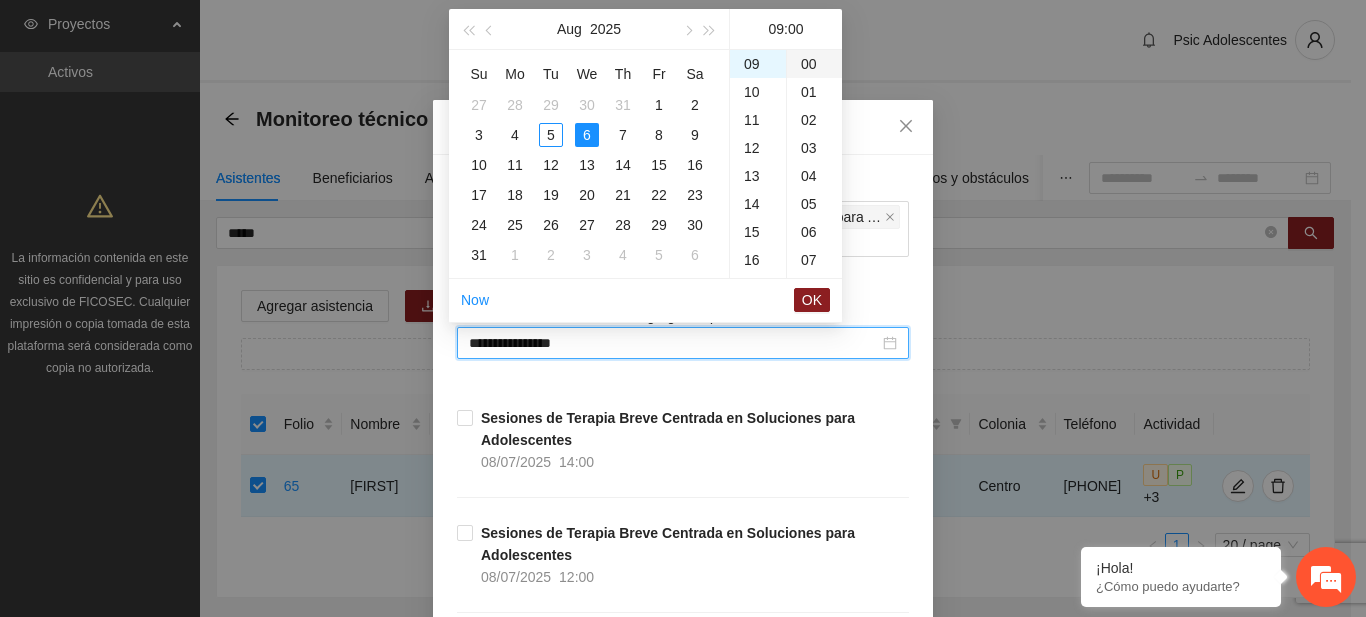 click on "00" at bounding box center [814, 64] 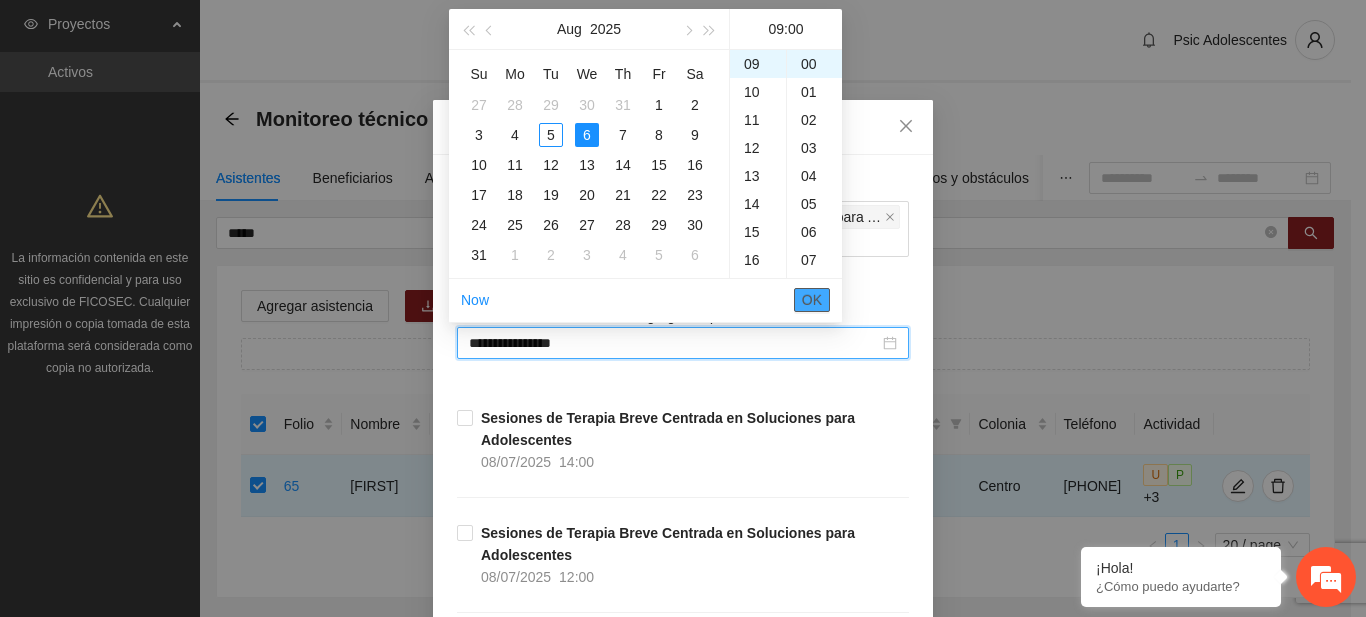 click on "OK" at bounding box center (812, 300) 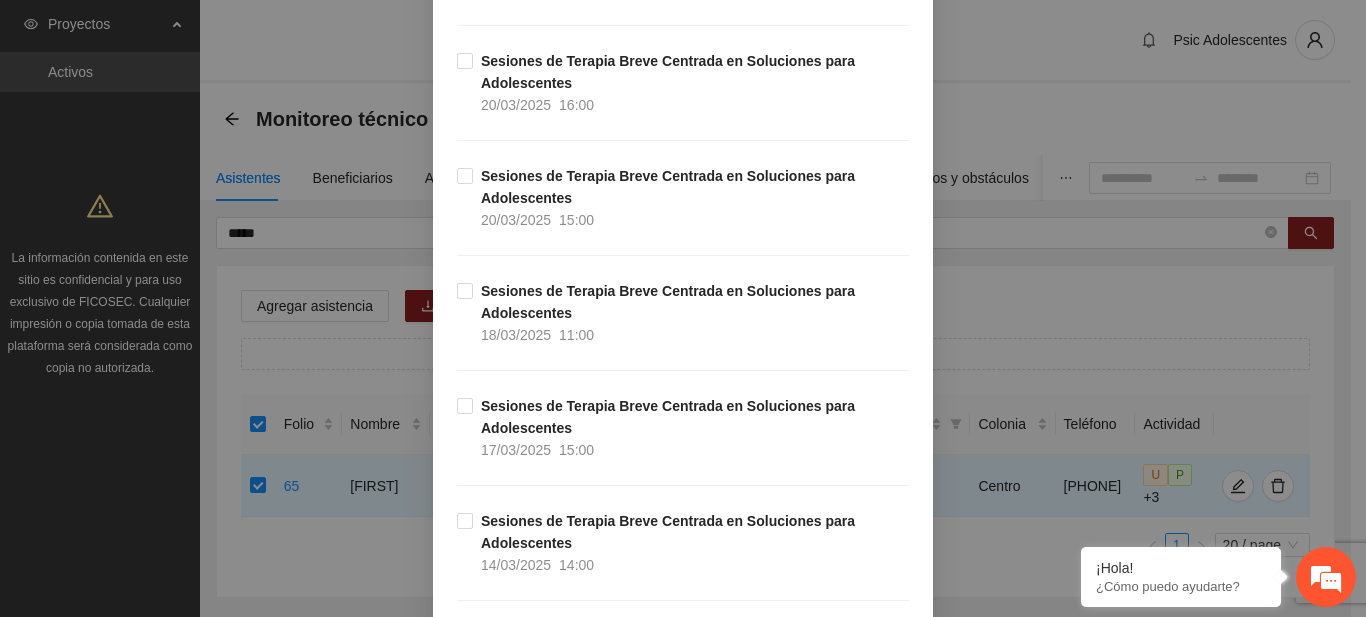 scroll, scrollTop: 12238, scrollLeft: 0, axis: vertical 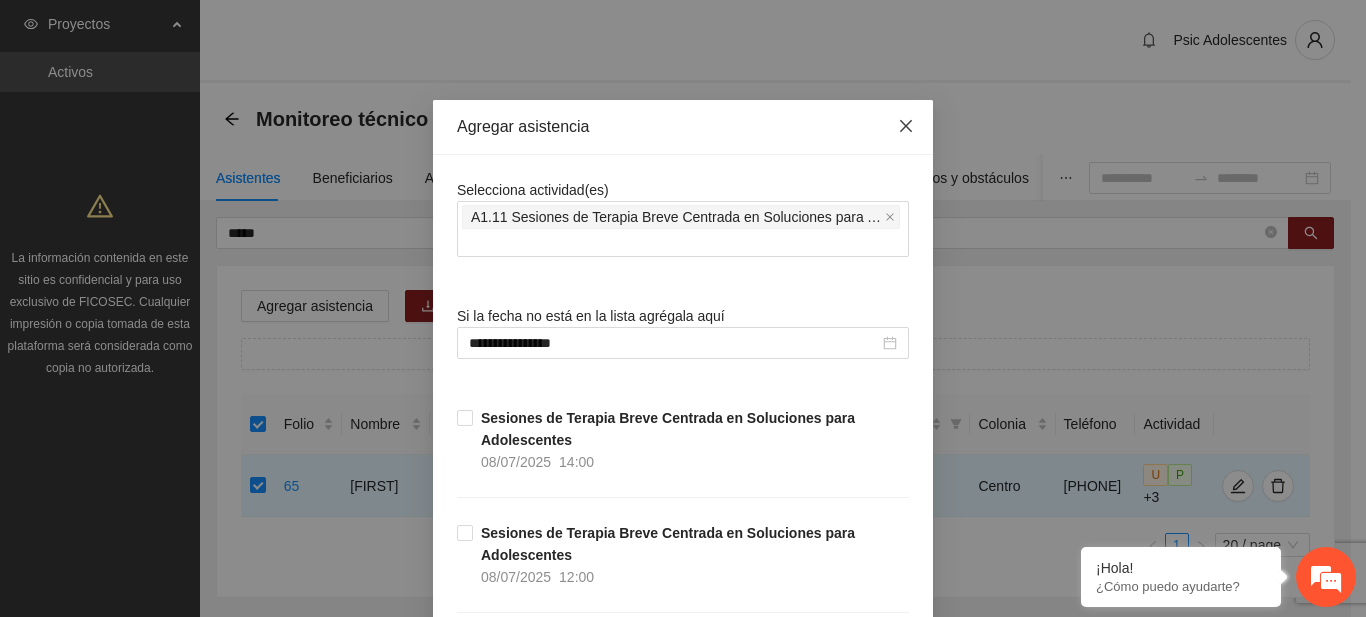 click 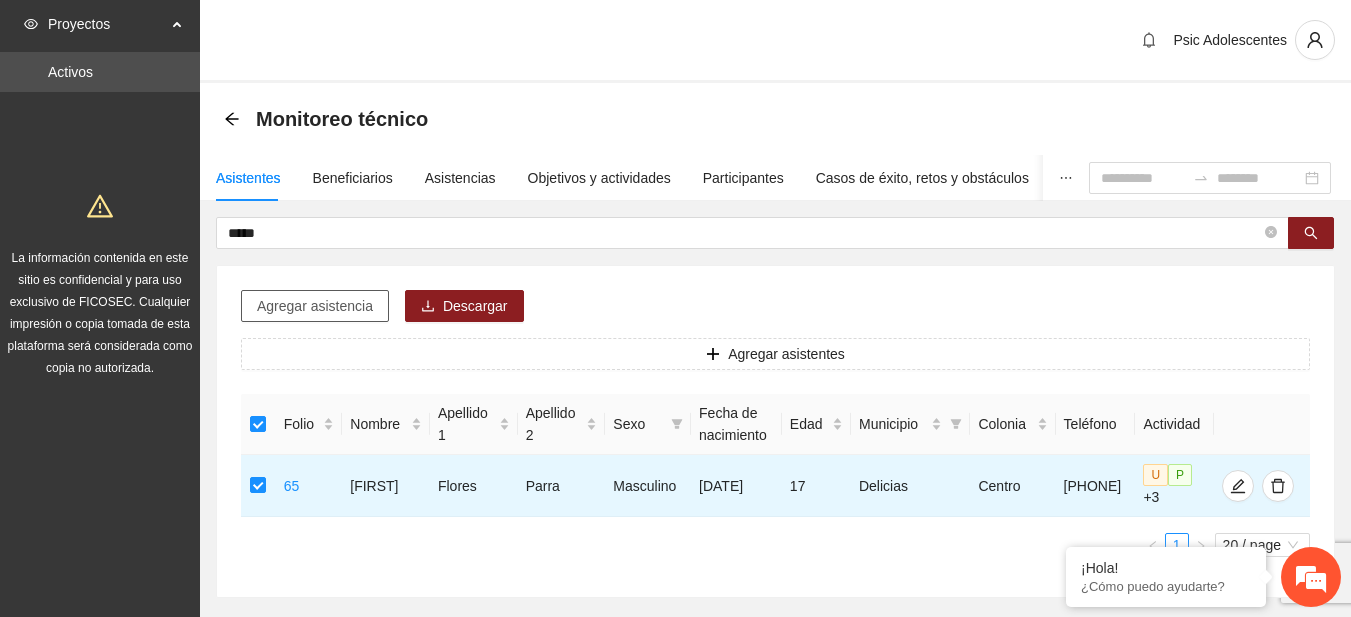 click on "Agregar asistencia" at bounding box center (315, 306) 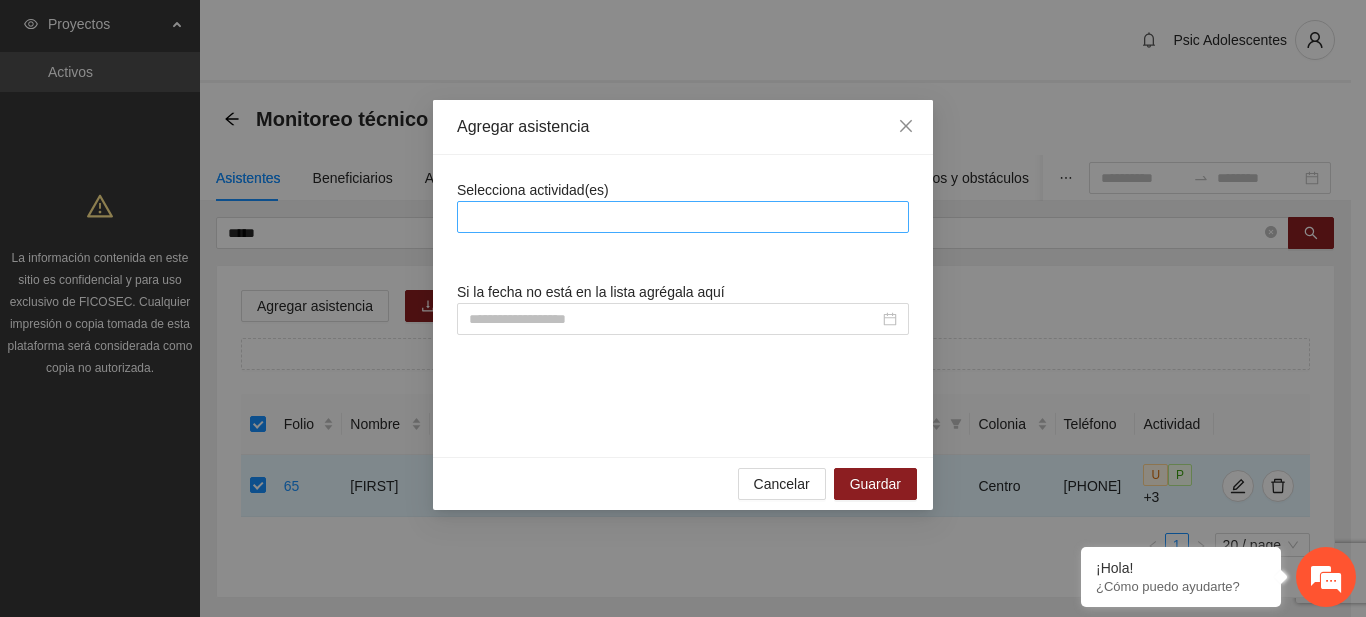click at bounding box center (683, 217) 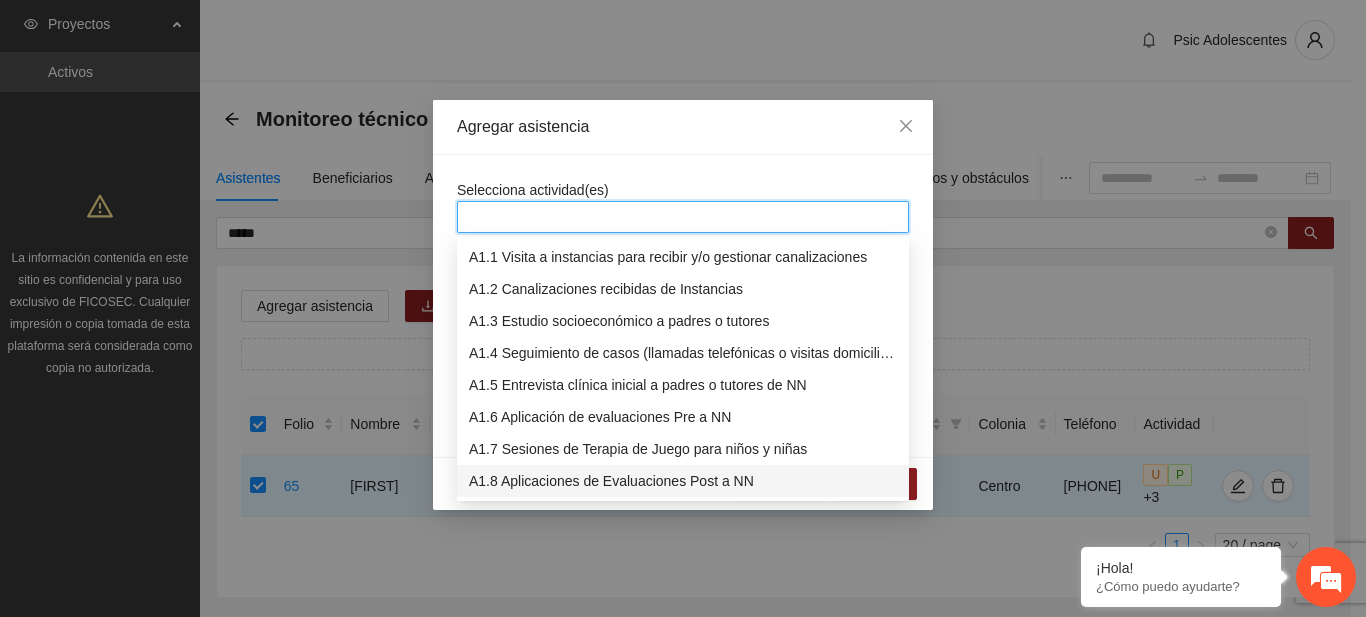 click on "A1.4 Seguimiento de casos  (llamadas telefónicas  o visitas domiciliarias)" at bounding box center [683, 353] 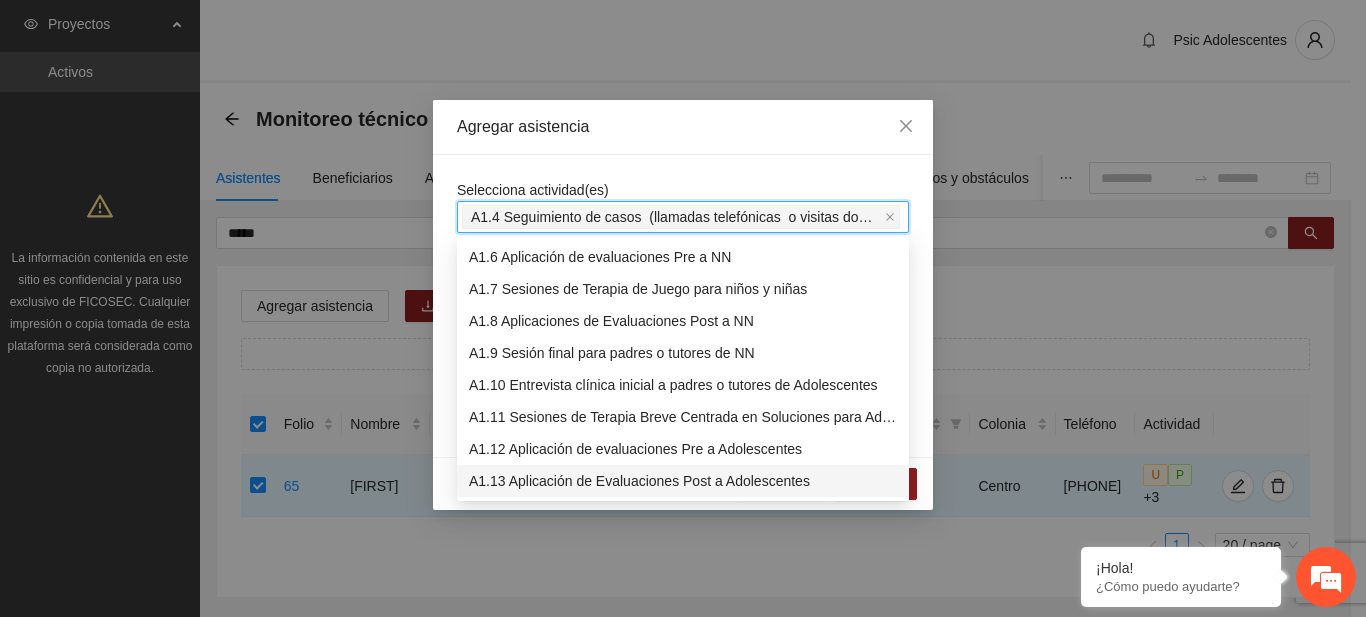 scroll, scrollTop: 192, scrollLeft: 0, axis: vertical 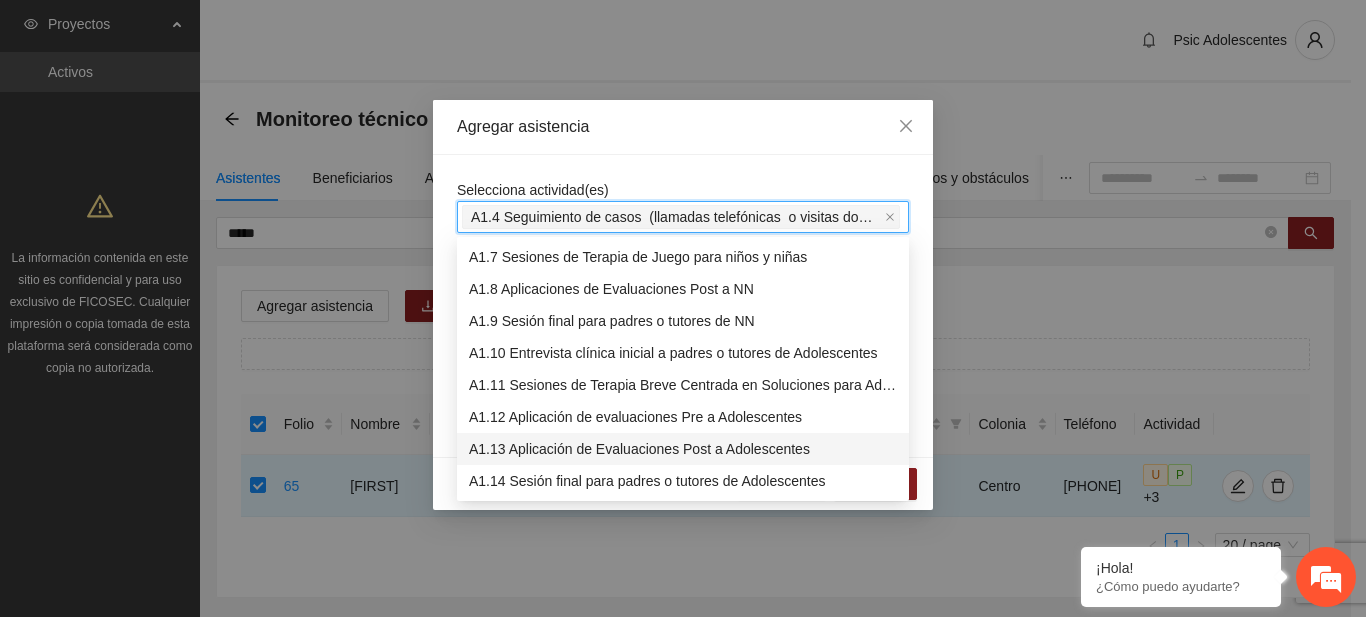 click on "A1.13 Aplicación de Evaluaciones Post a Adolescentes" at bounding box center (683, 449) 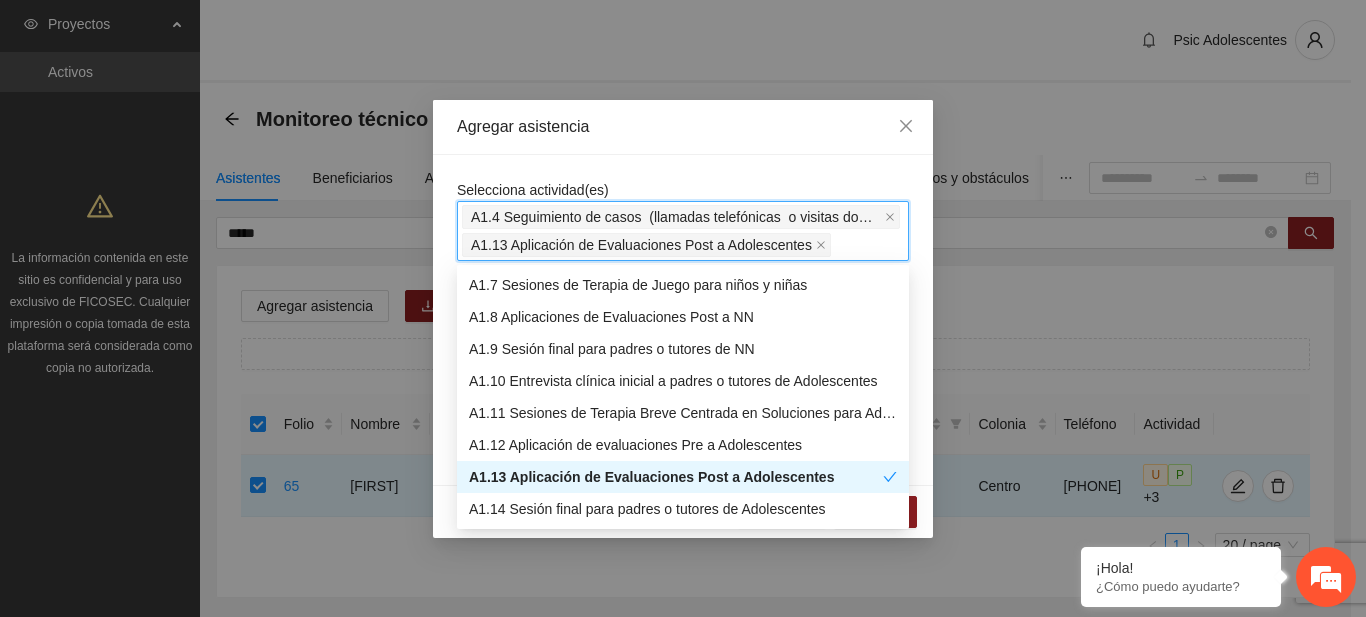 click on "A1.13 Aplicación de Evaluaciones Post a Adolescentes" at bounding box center [676, 477] 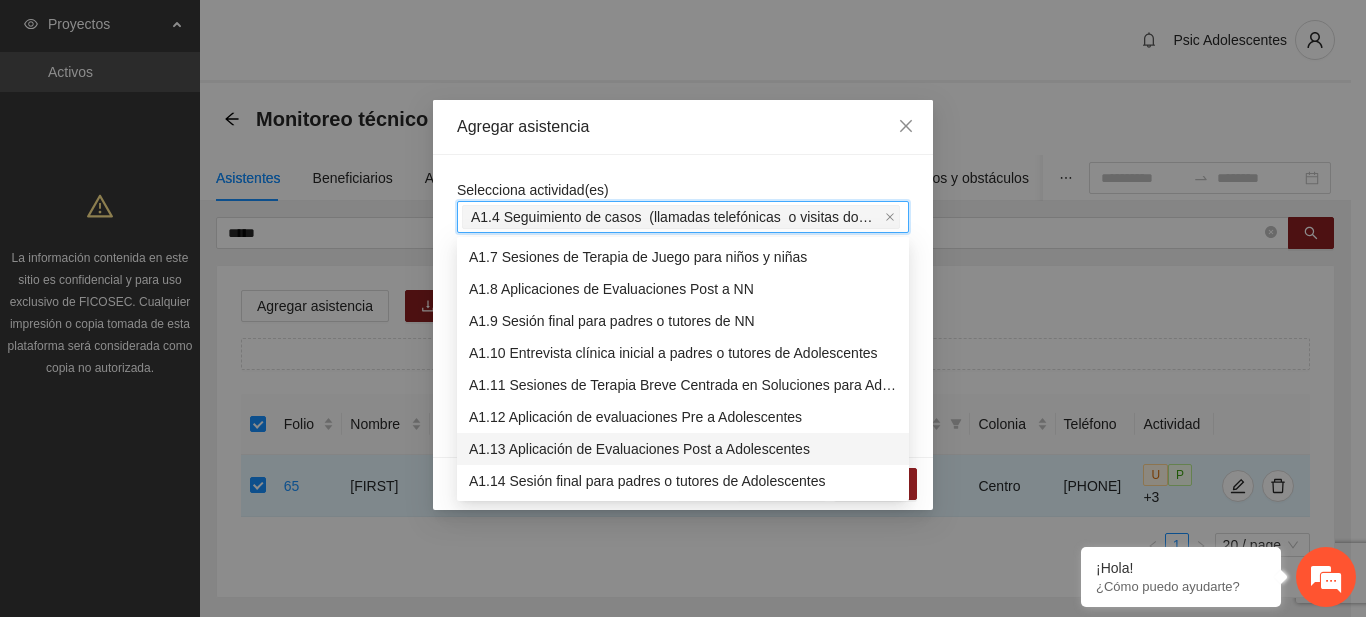 click on "A1.6 AplicACIÓN DE EVALUACIONES PRE A NN A1.7 SESIONES DE TERAPIA DE JUEGO PARA NIÑOS Y NIÑAS A1.8 APLICACIONES DE EVALUACIONES POST A NN  A1.9 SESIÓN FINAL PARA PADRES O TUTORES DE NN A1.10 ENTREVISTA CLÍNICA INICIAL A PADRES O TUTORES DE ADOLESCENTES A1.11 SESIONES DE TERAPIA BREVE CENTRADA EN SOLUCIONES PARA ADOLESCENTES
A1.12 APLICACIÓN DE EVALUACIONES PRE A ADOLESCENTES A1.13 APLICACIÓN DE EVALUACIONES POST A ADOLESCENTES  A1.14 SESIÓN FINAL PARA PADRES O TUTORES DE ADOLESCENTES A1.15 CONTENCIÓN TERAPÉUTICA PARA PSICÓLOGOS A2.1 COMUNICADO DE PRENSA" at bounding box center [683, 385] 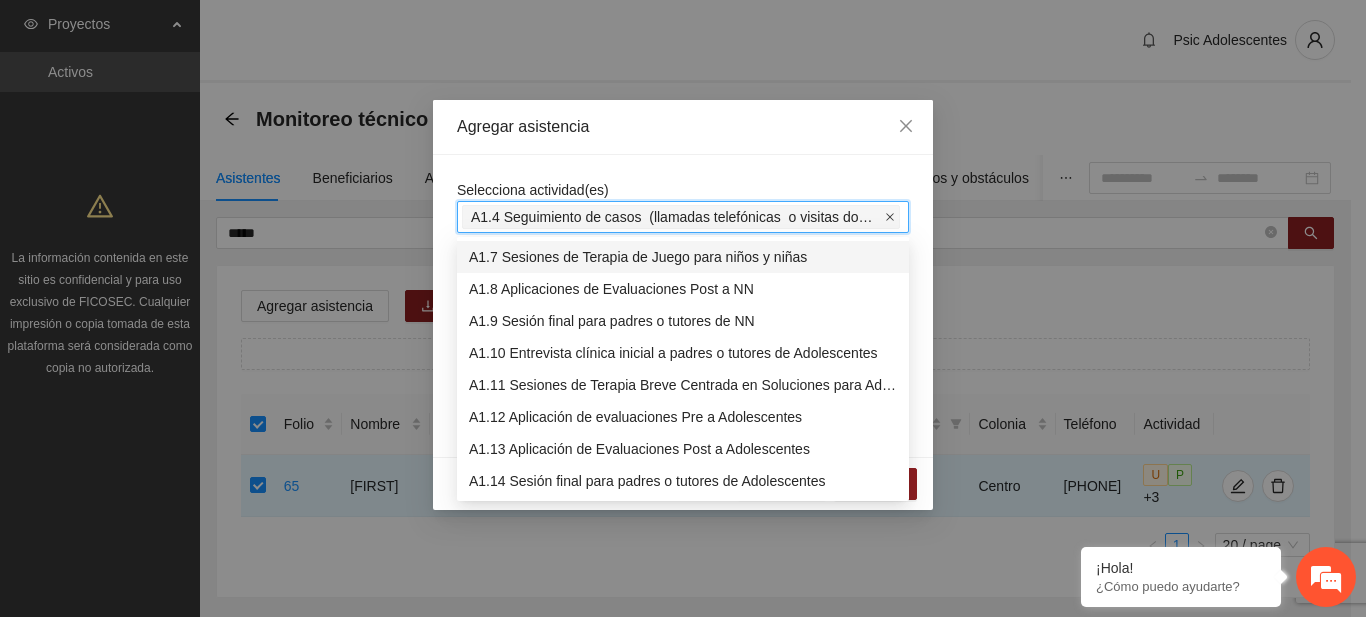 click 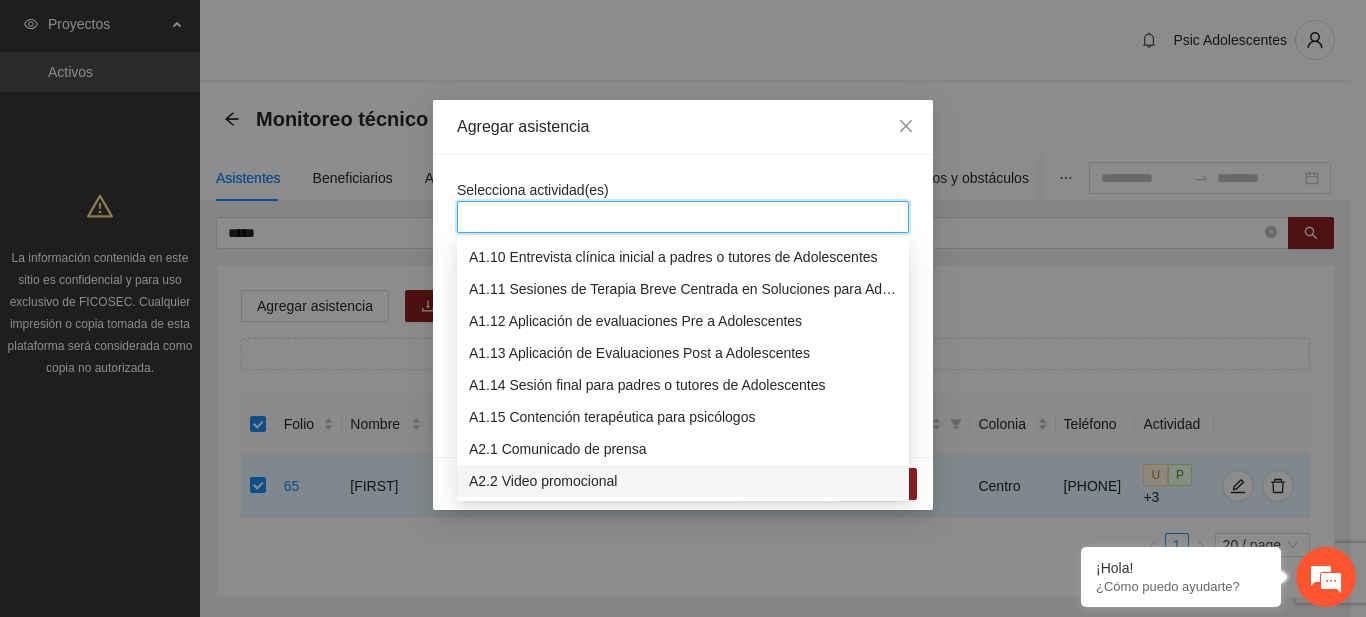 scroll, scrollTop: 320, scrollLeft: 0, axis: vertical 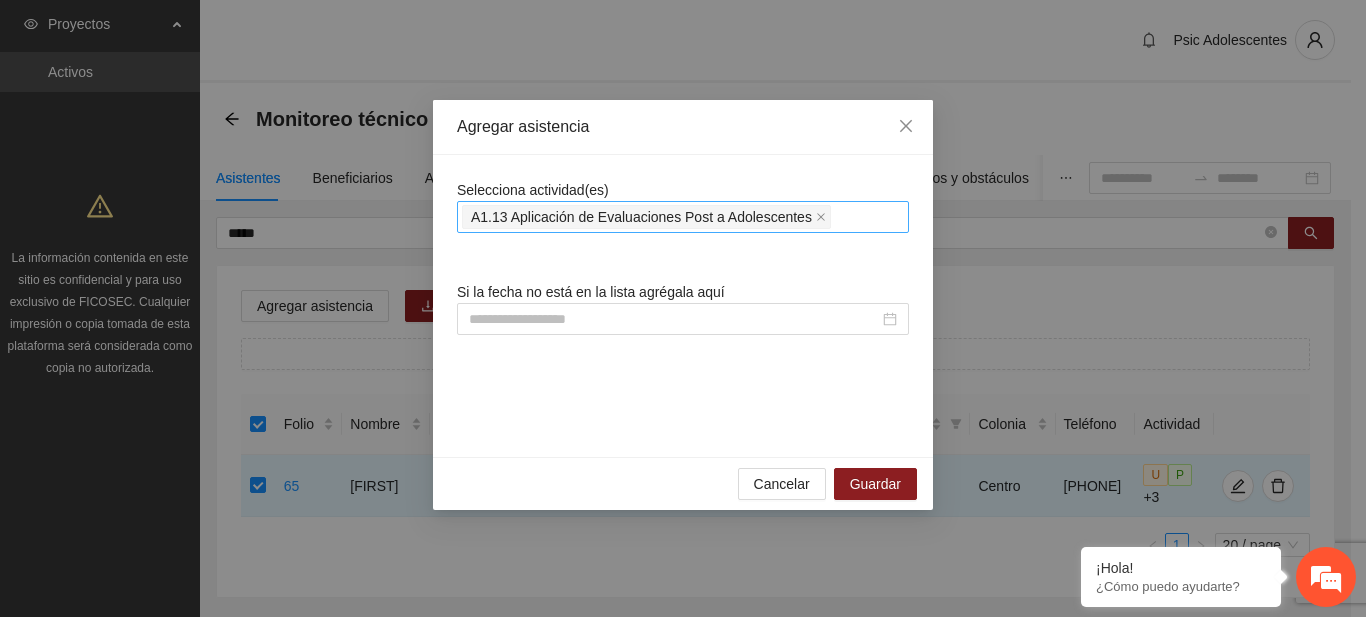 click on "Selecciona actividad(es) A1.13 Aplicación de Evaluaciones Post a Adolescentes    Si la fecha no está en la lista agrégala aquí" at bounding box center (683, 306) 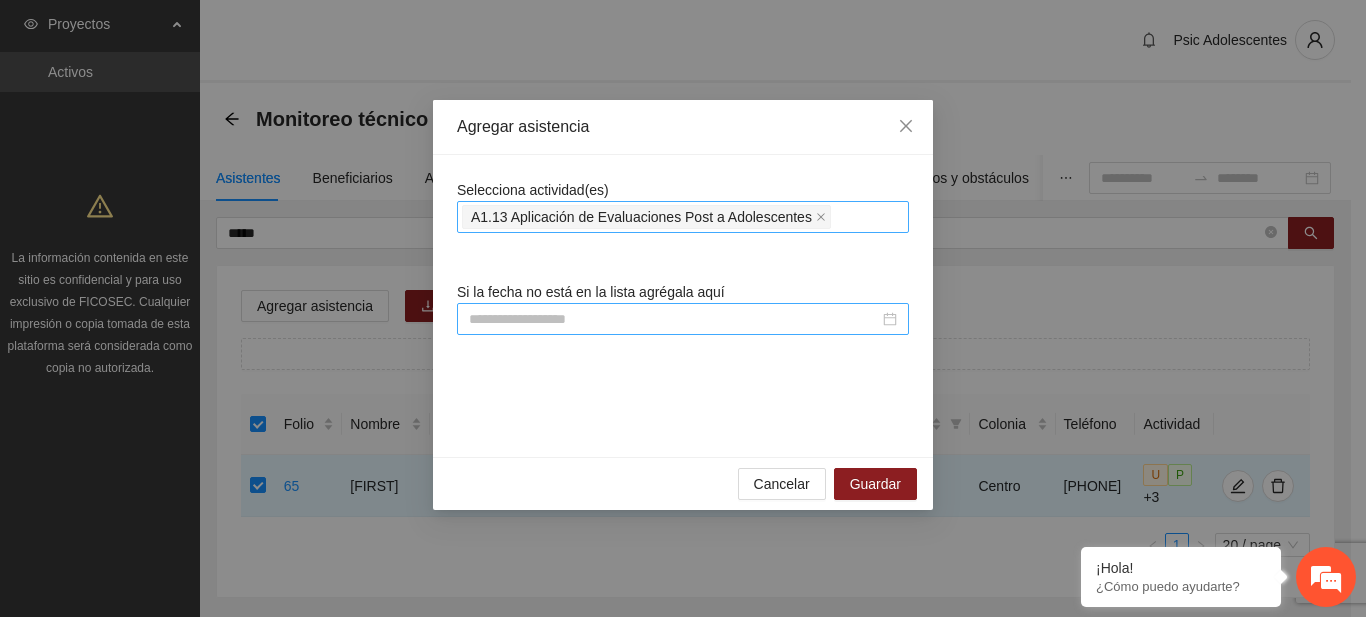 click at bounding box center (674, 319) 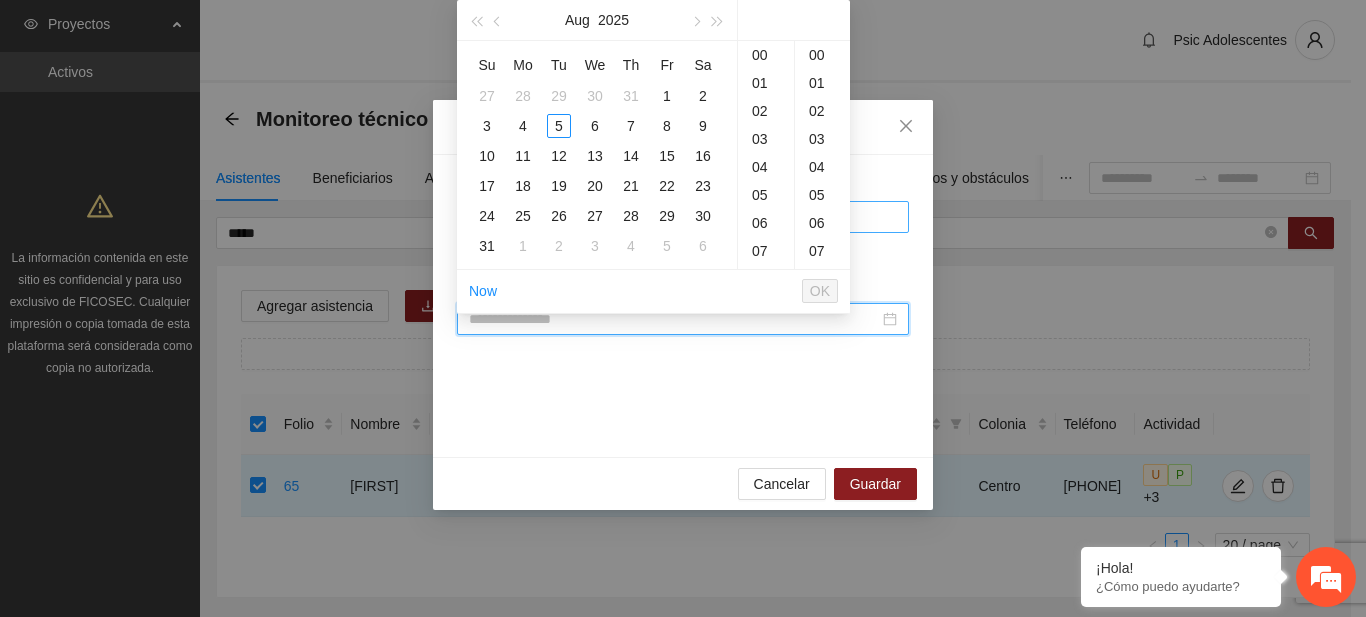 type on "**********" 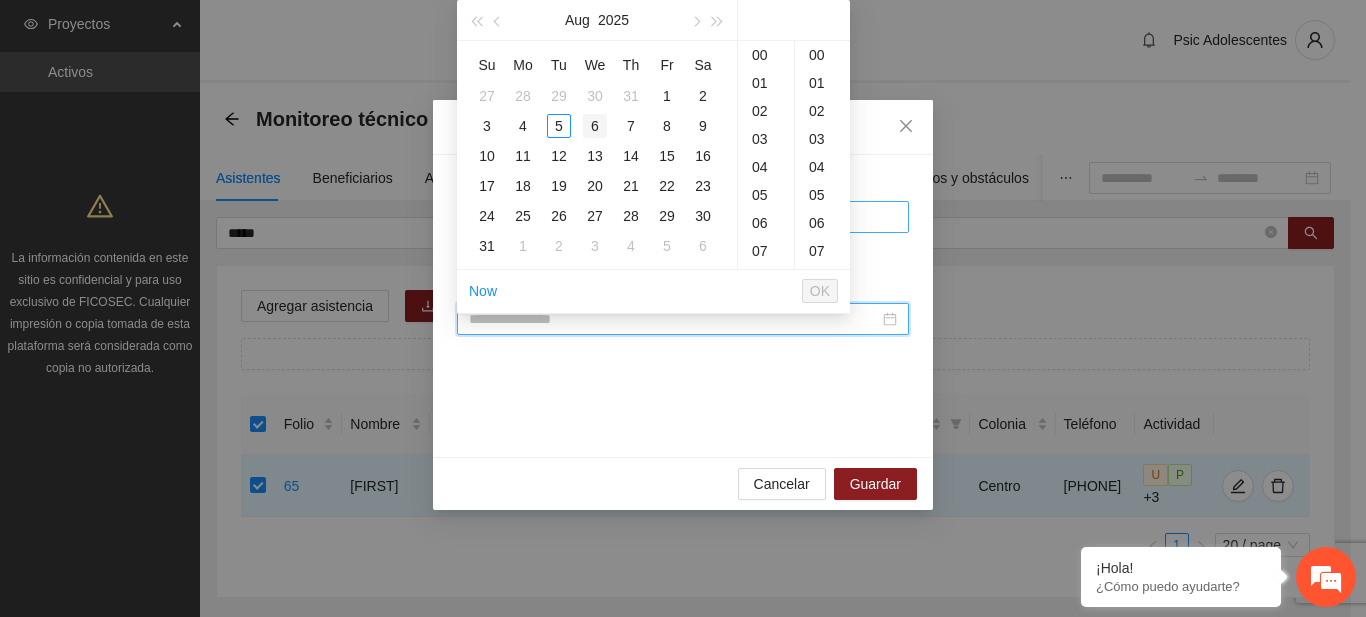 click on "6" at bounding box center (595, 126) 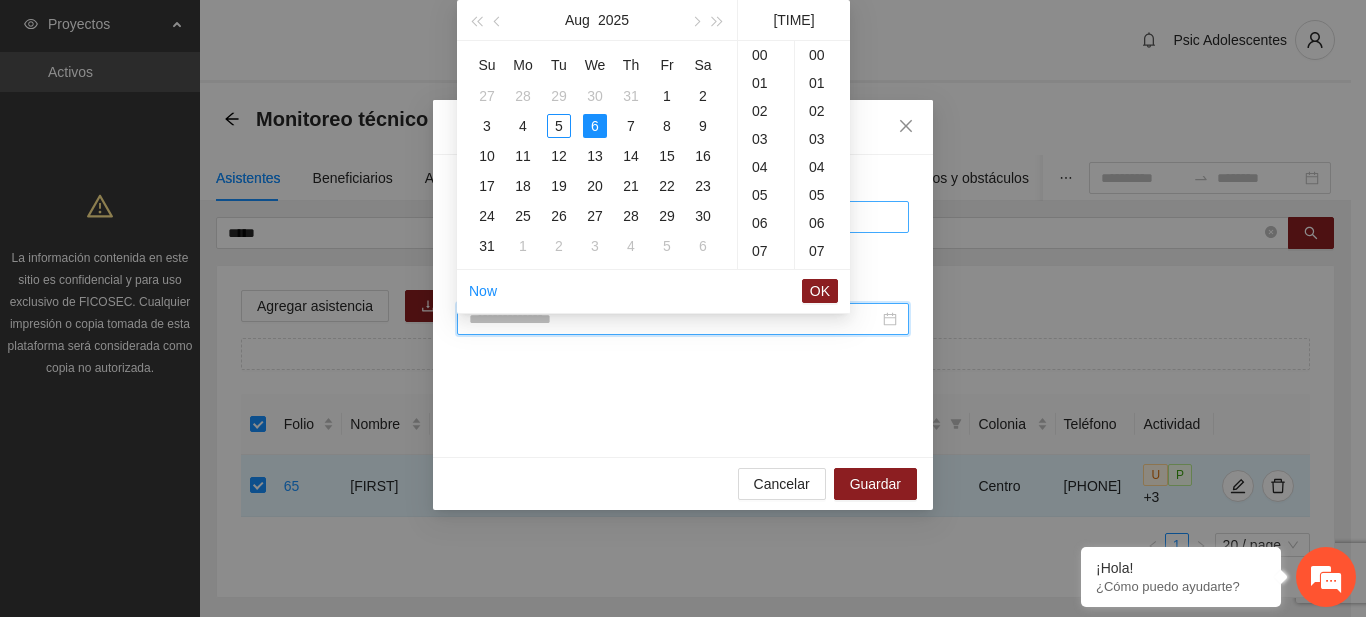 scroll, scrollTop: 168, scrollLeft: 0, axis: vertical 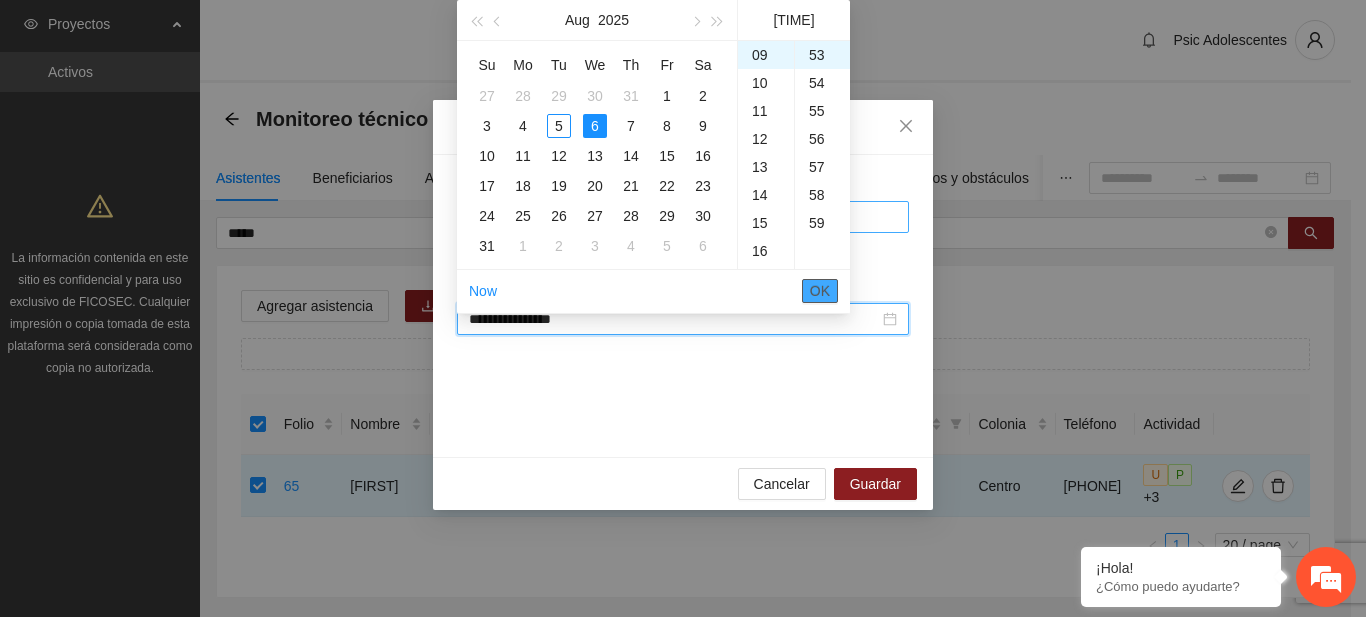 click on "OK" at bounding box center [820, 291] 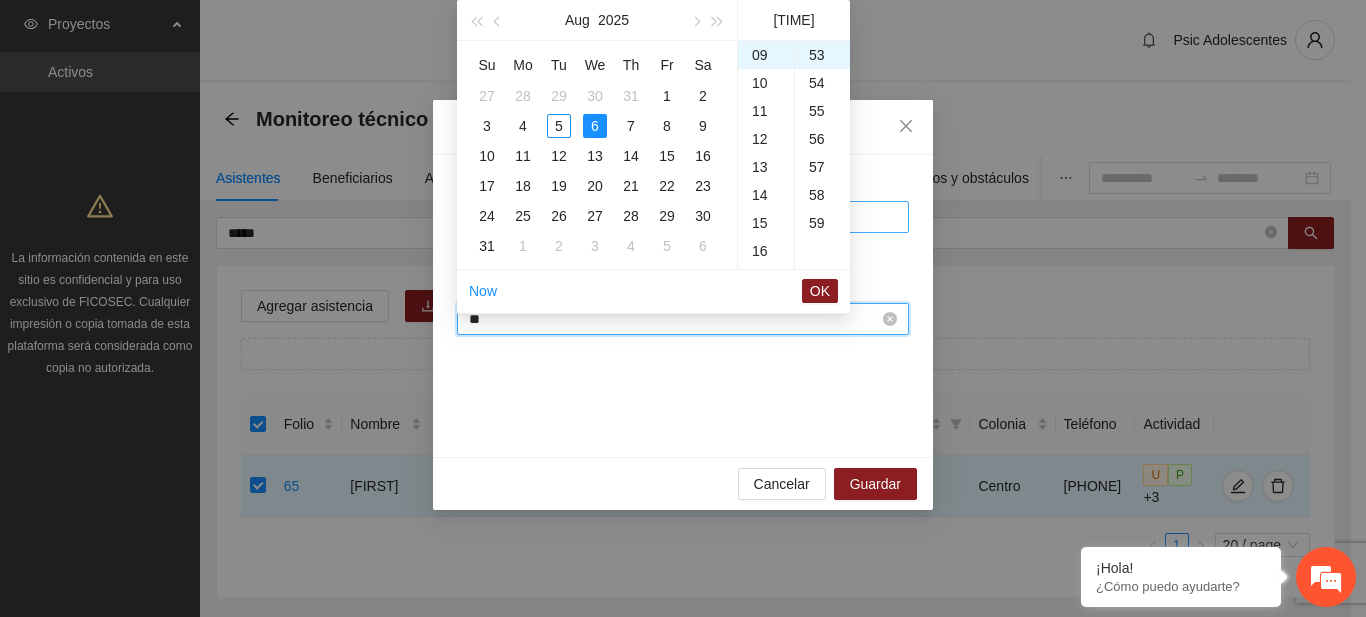 type on "*" 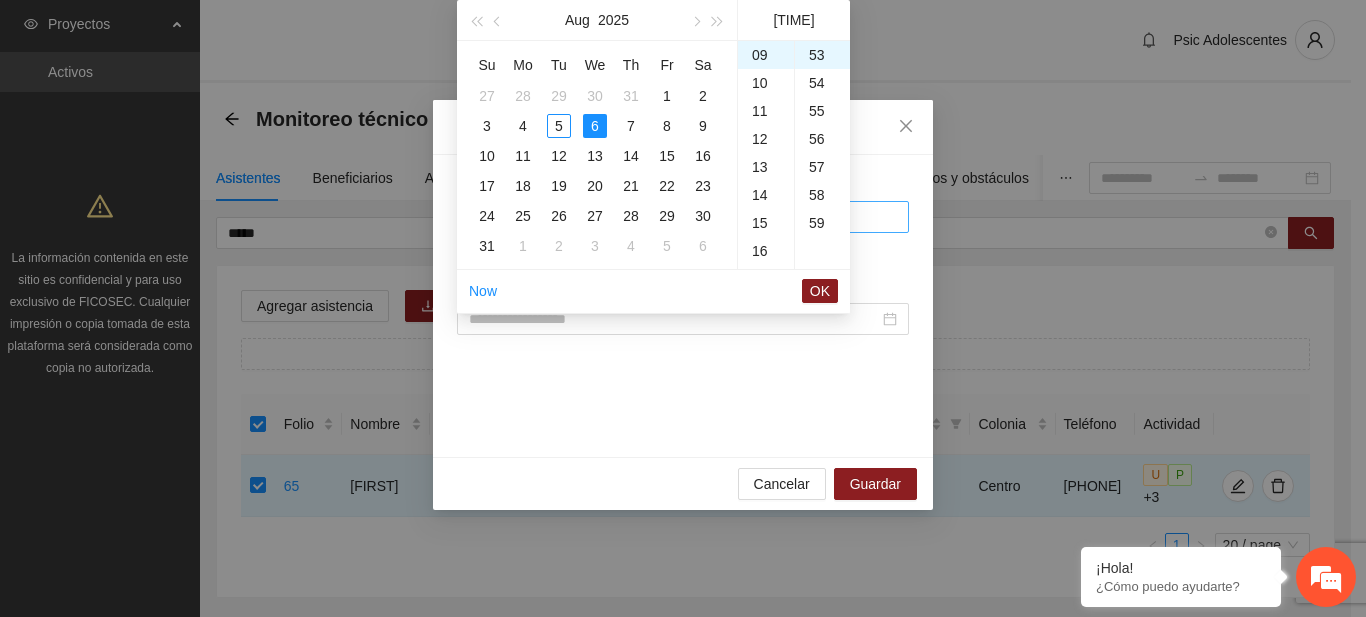 type on "**********" 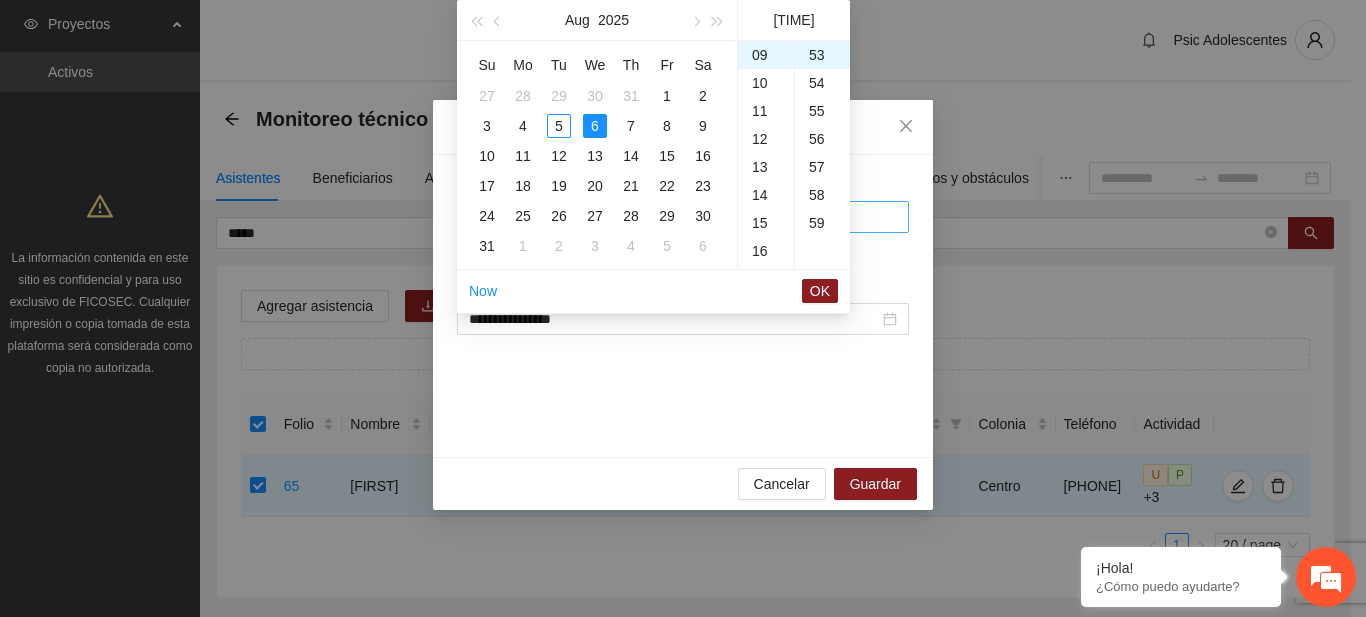 click on "**********" at bounding box center [683, 306] 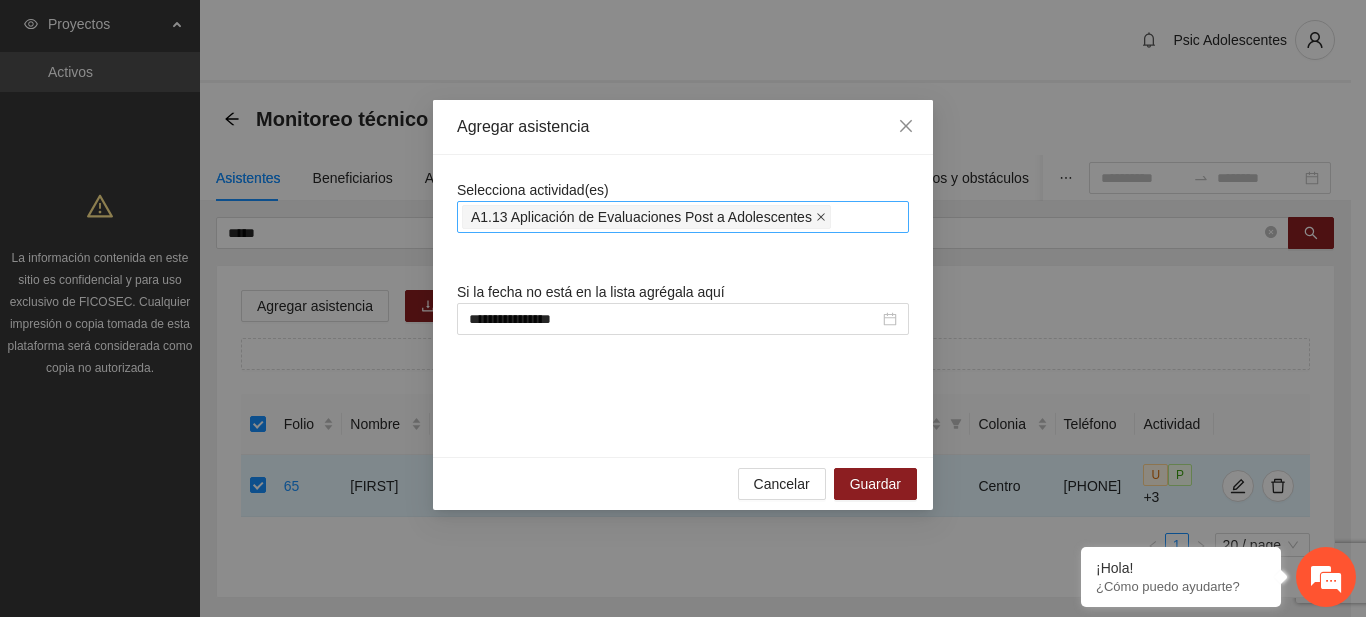 click 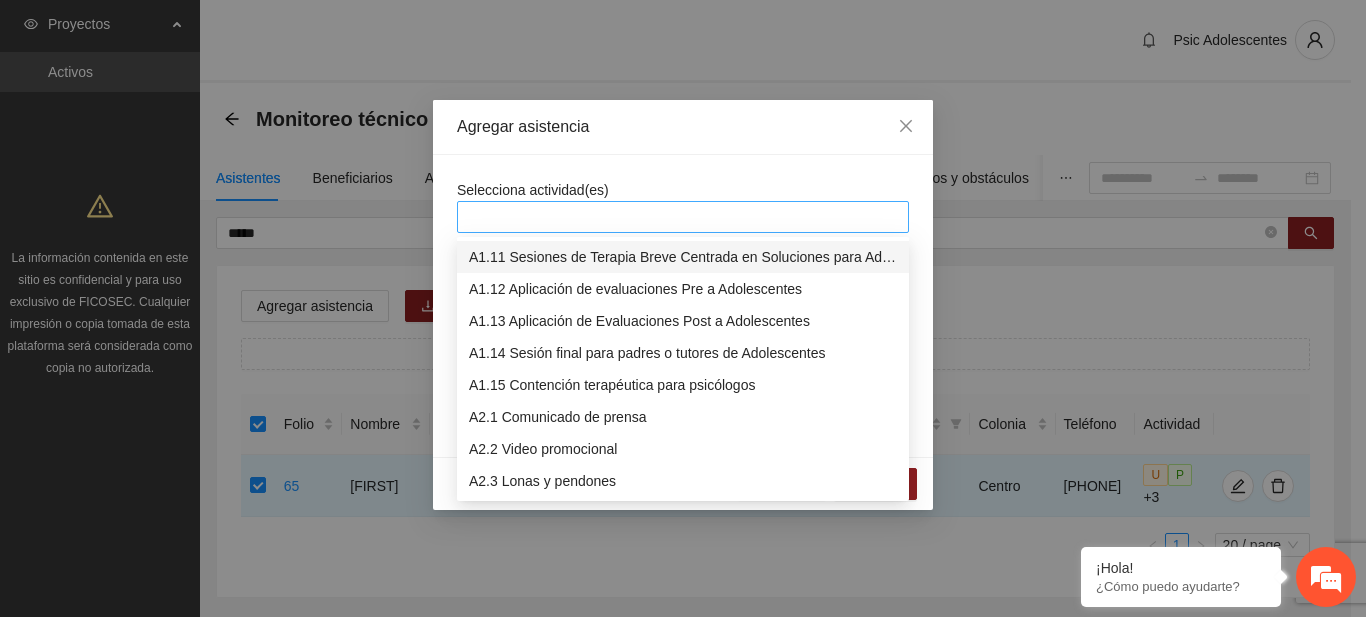 click at bounding box center (683, 217) 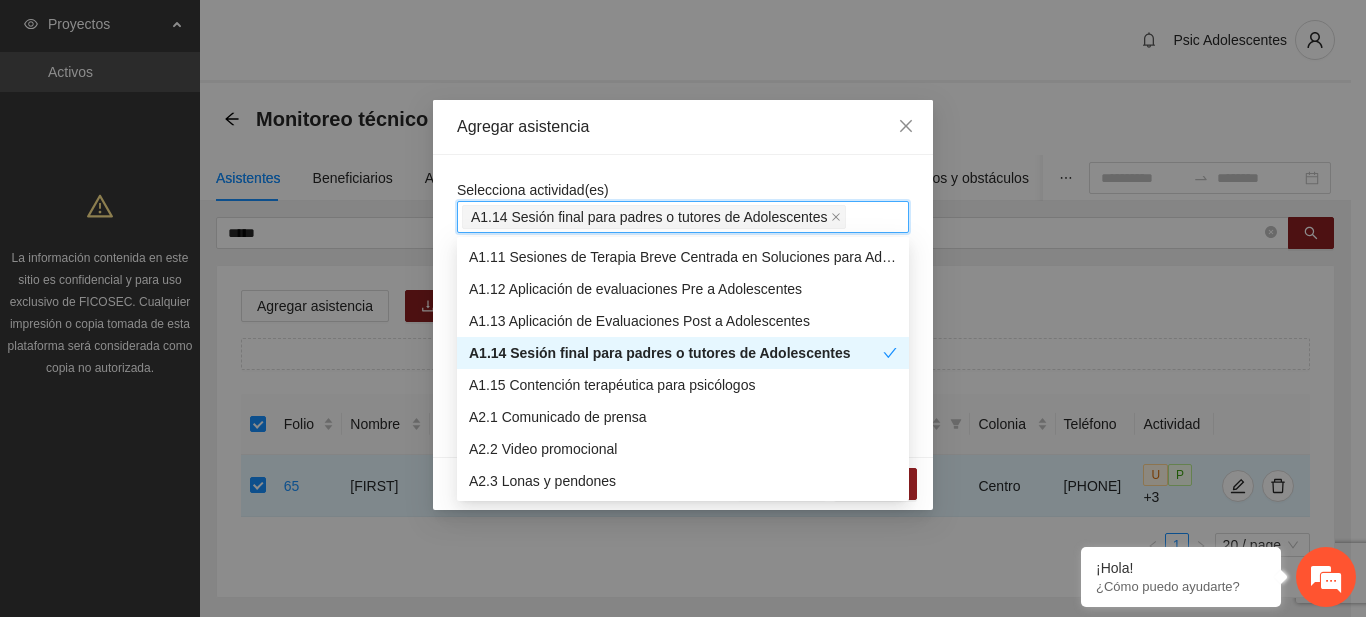 click on "Selecciona actividad(es) A1.14 Sesión final para padres o tutores de Adolescentes" at bounding box center [683, 206] 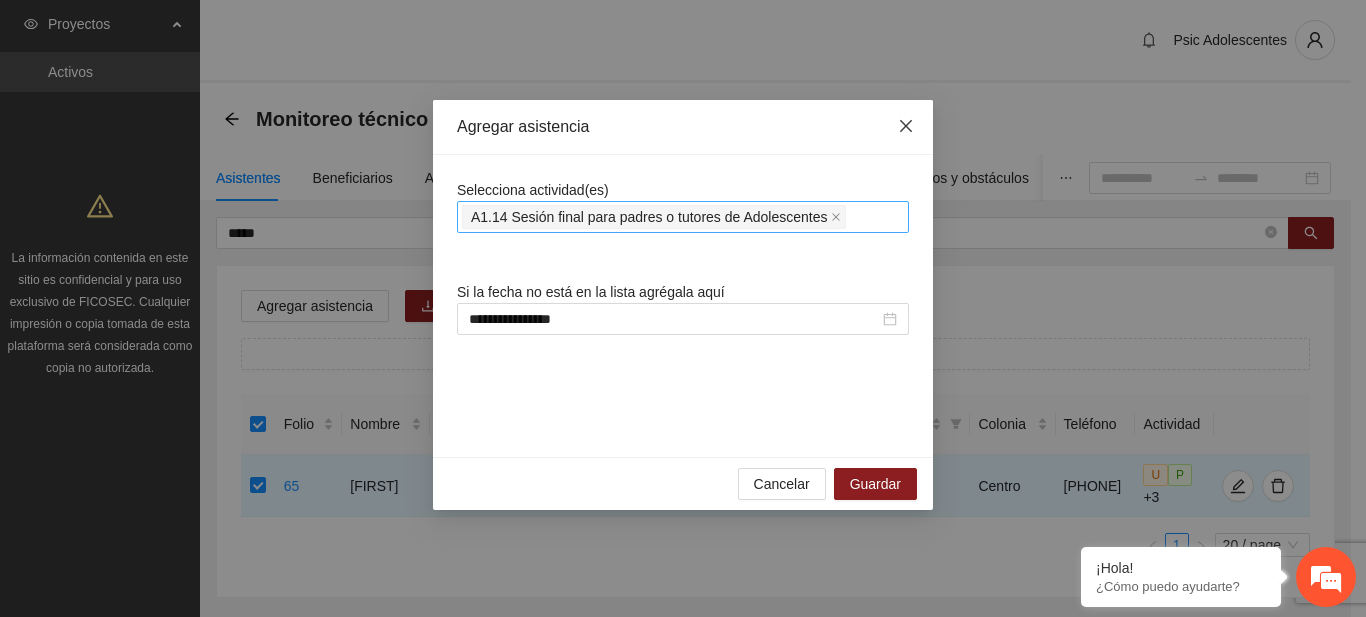 click 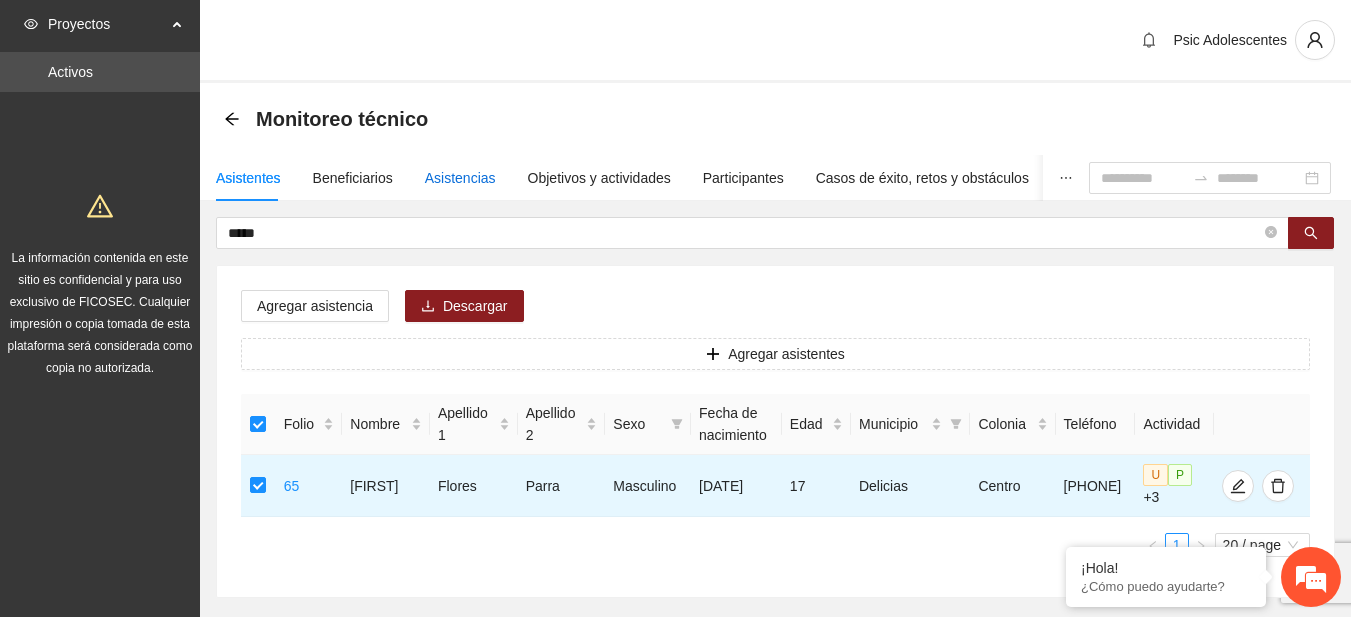 click on "Asistencias" at bounding box center [460, 178] 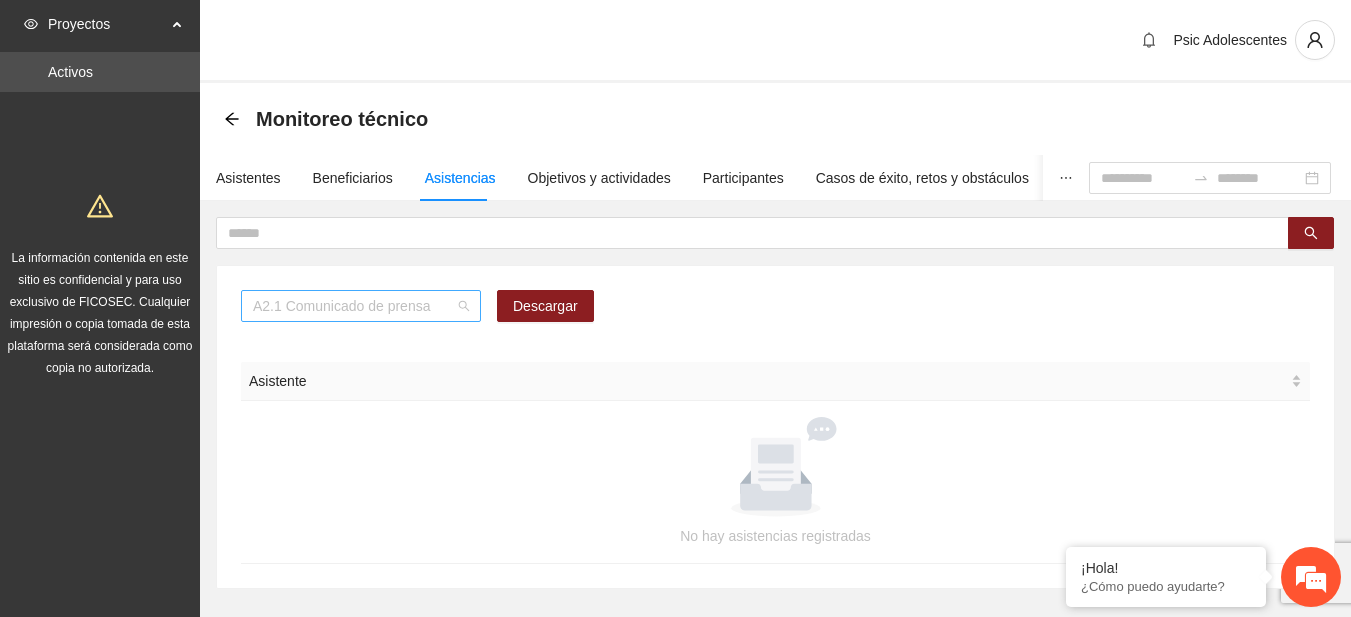 click on "A2.1 Comunicado de prensa" at bounding box center (361, 306) 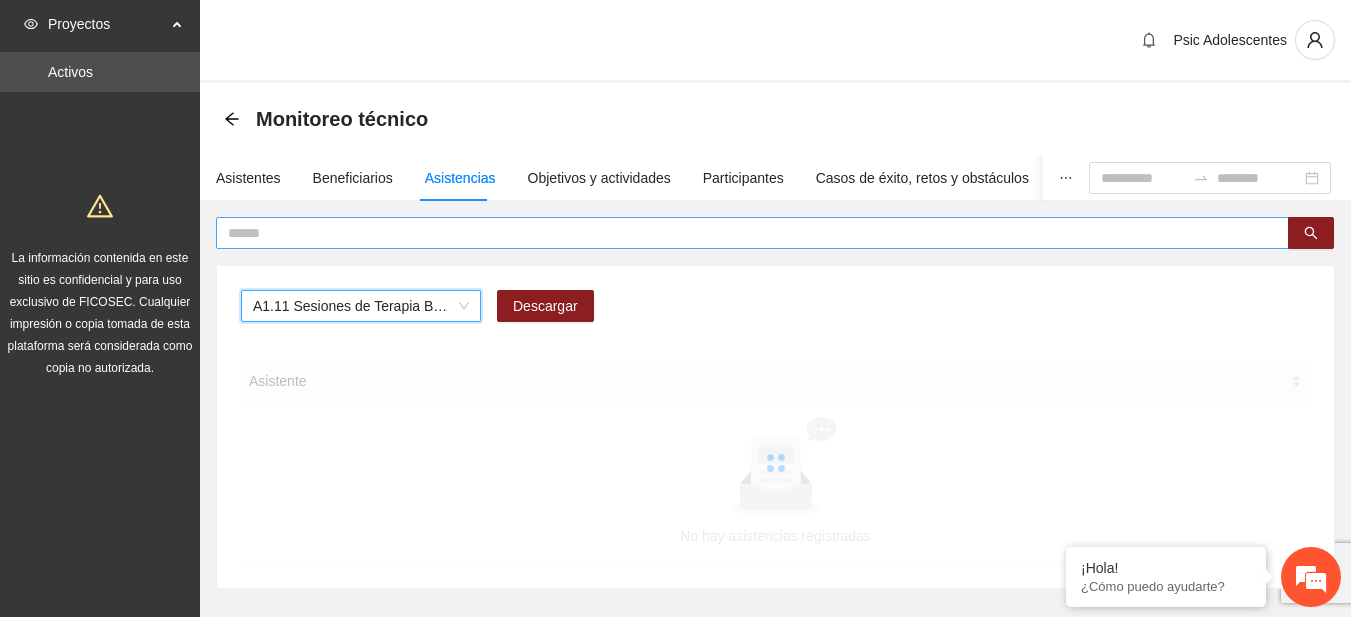 click at bounding box center [744, 233] 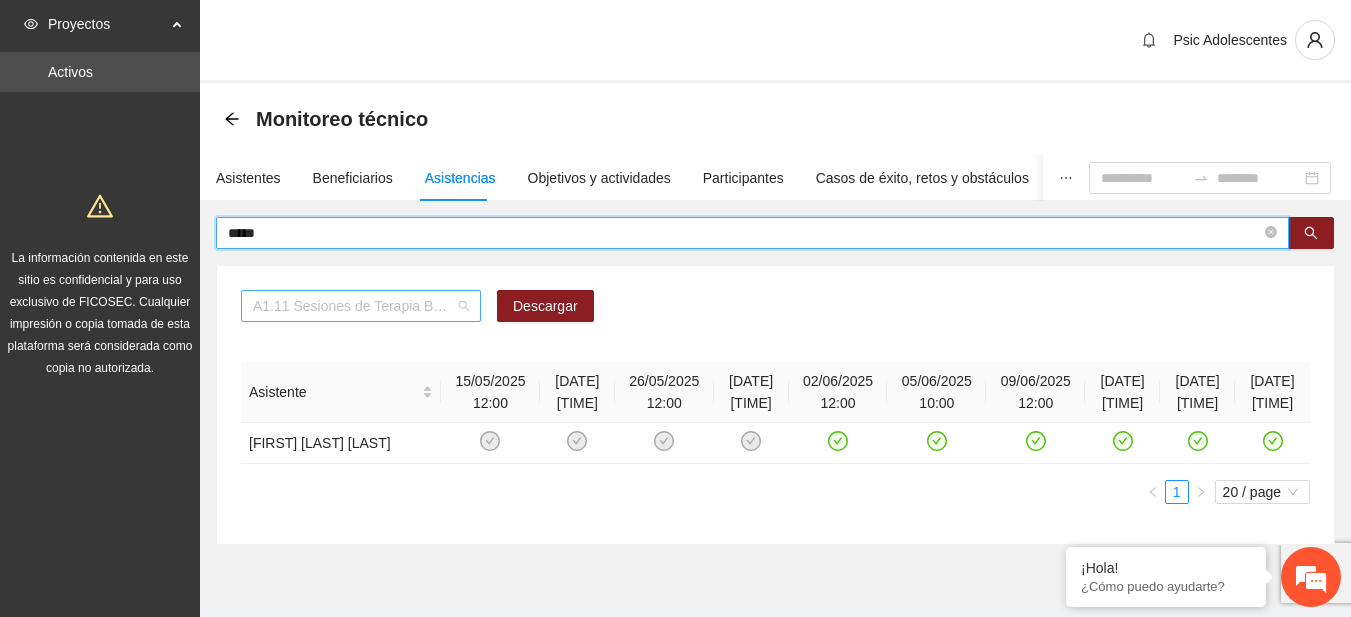 click on "A1.11 Sesiones de Terapia Breve Centrada en Soluciones para Adolescentes" at bounding box center (361, 306) 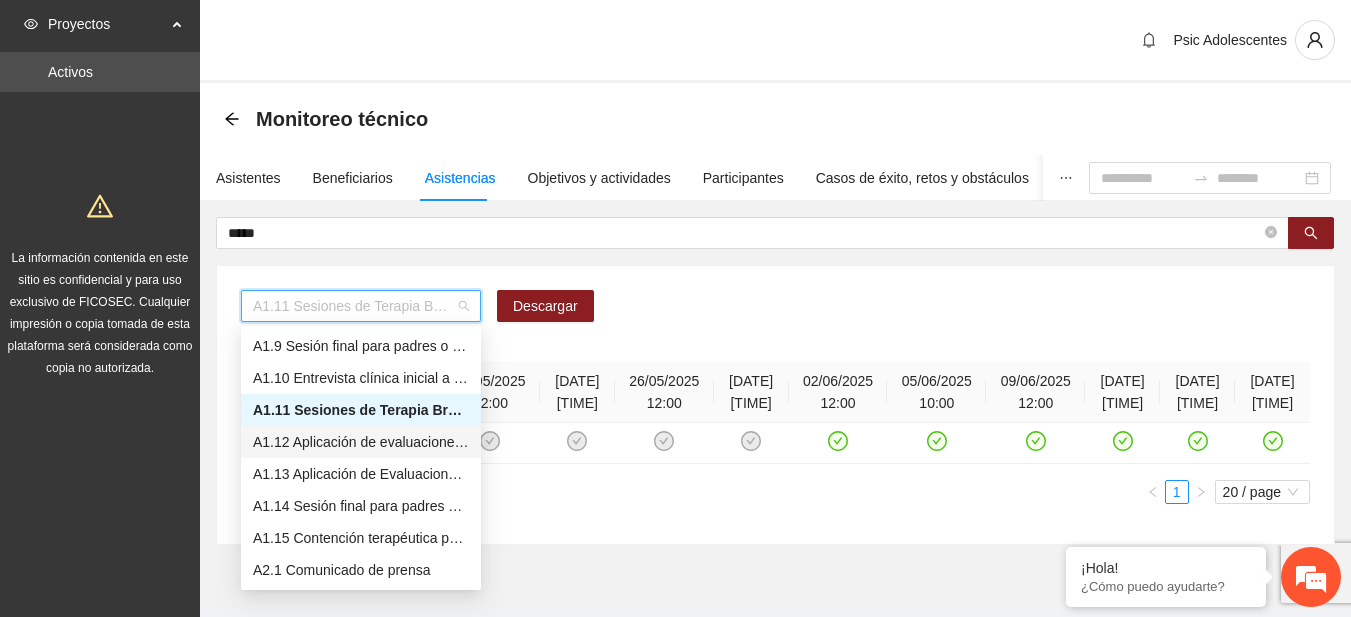 click on "A1.12 Aplicación de evaluaciones Pre a Adolescentes" at bounding box center (361, 442) 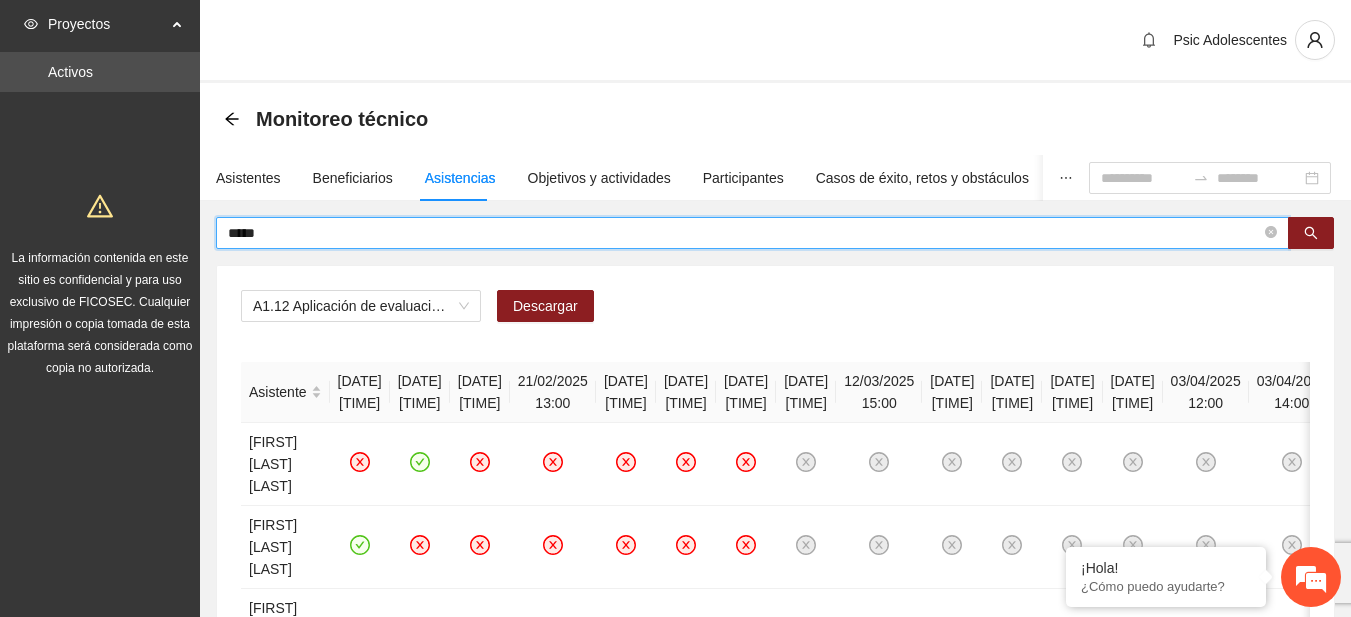 click on "*****" at bounding box center [744, 233] 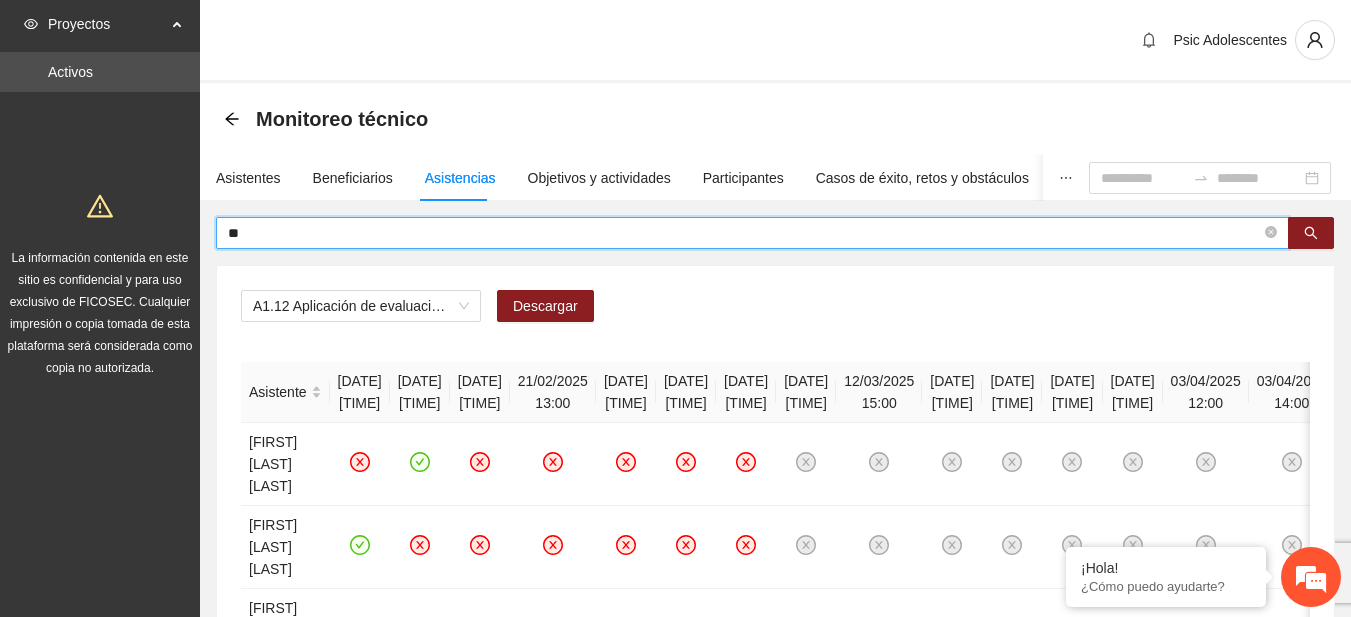 type on "*" 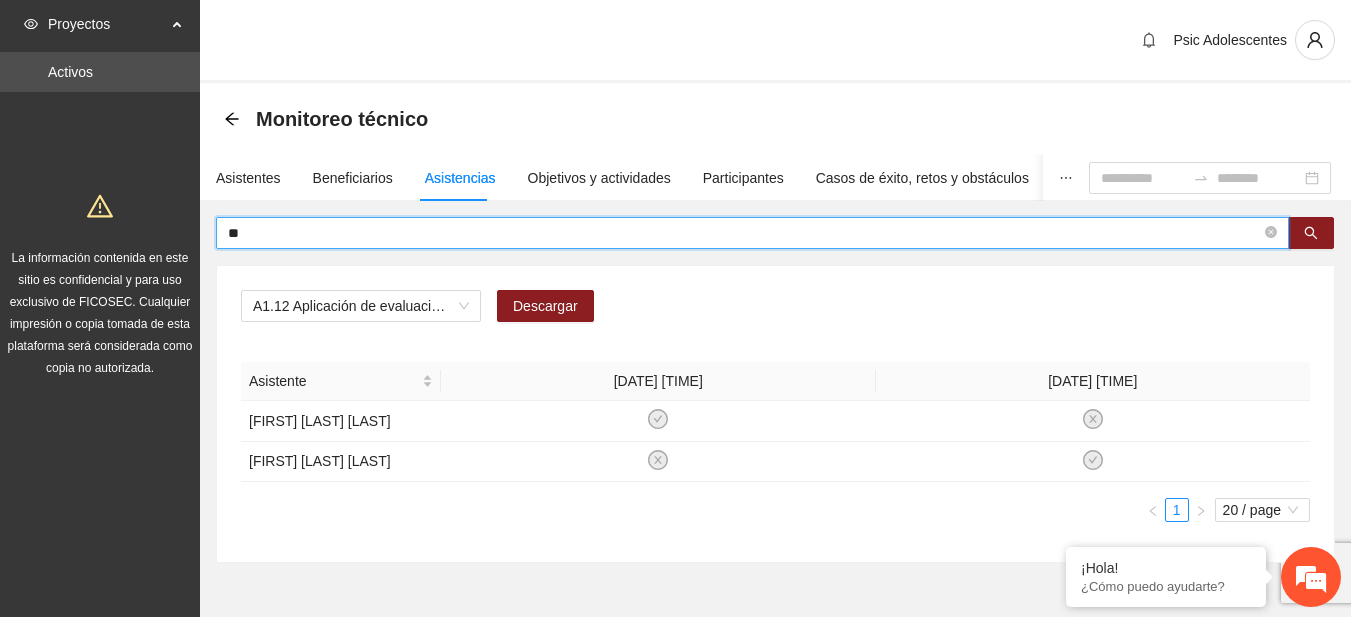 type on "*" 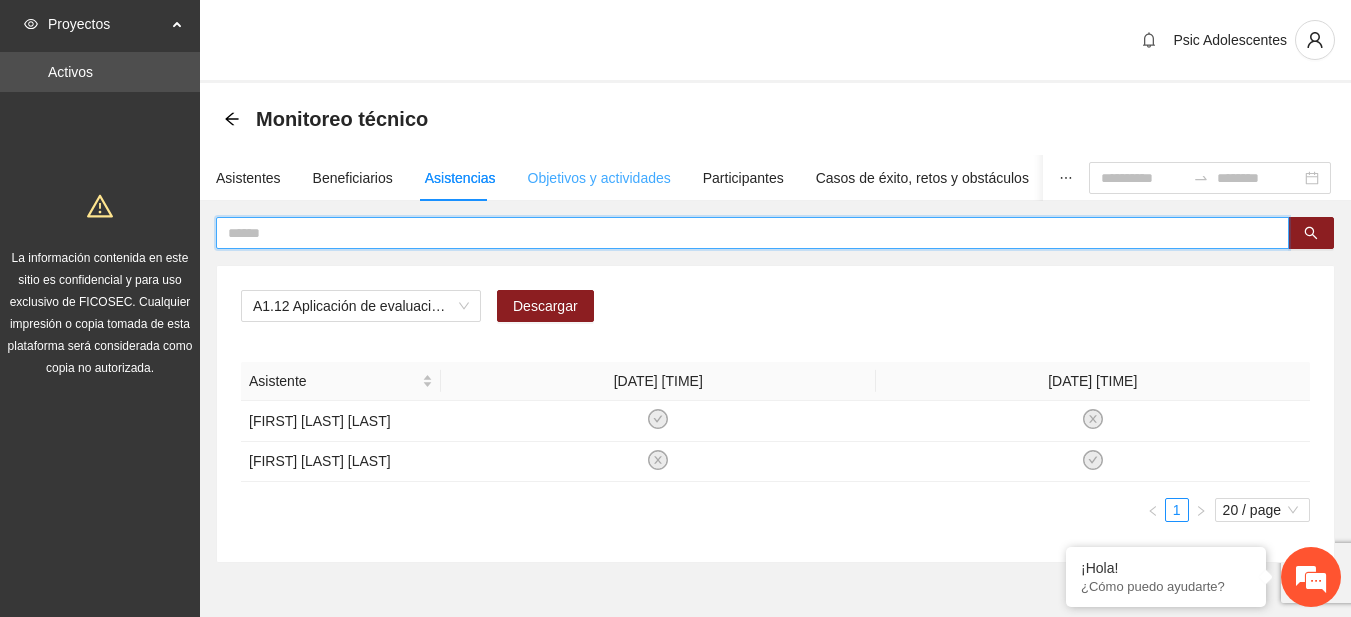 type 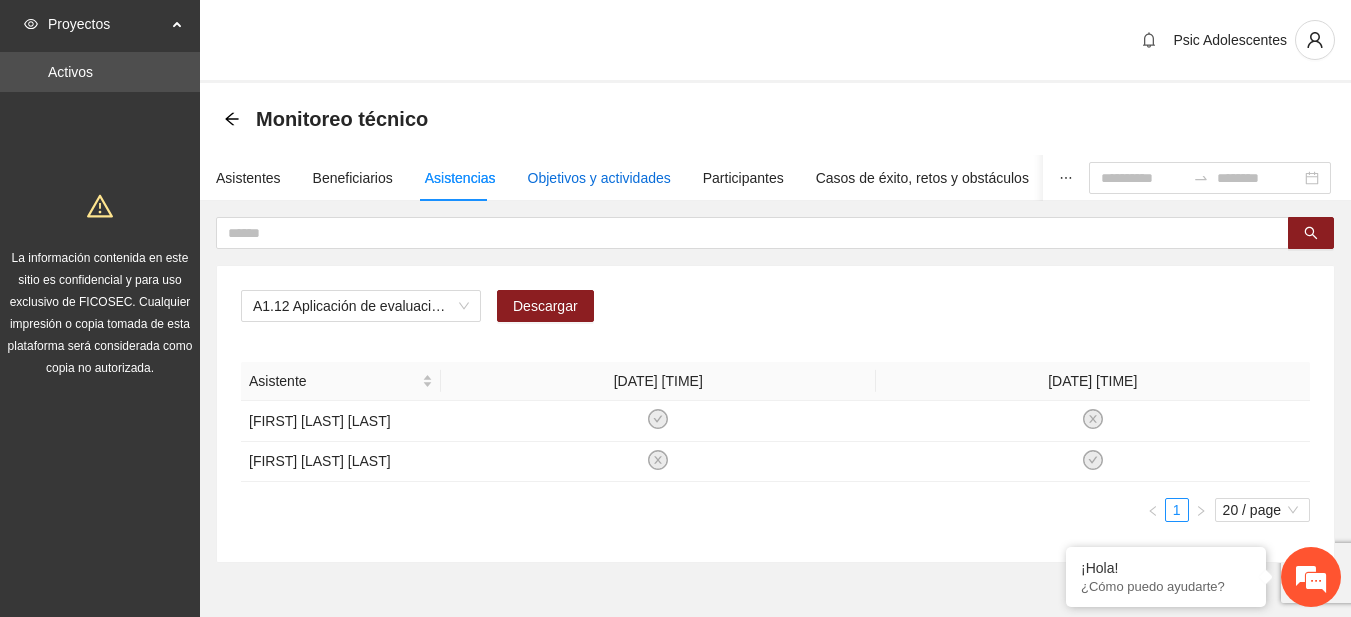 click on "Objetivos y actividades" at bounding box center (599, 178) 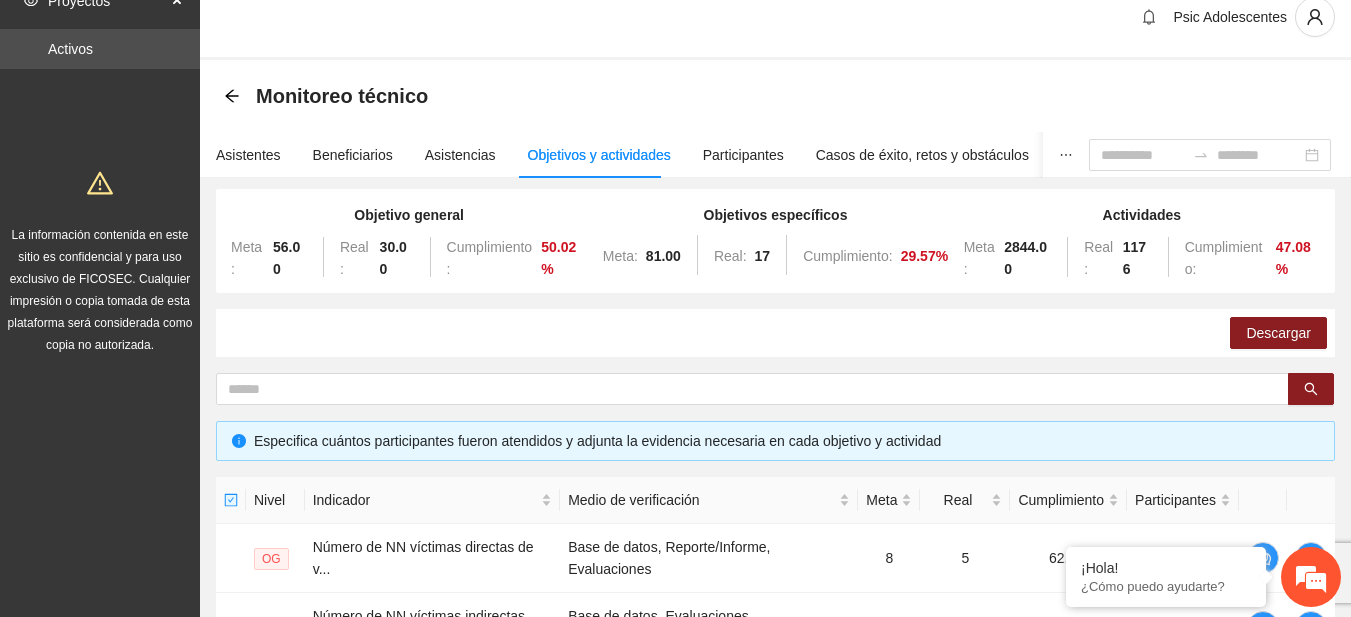 scroll, scrollTop: 40, scrollLeft: 0, axis: vertical 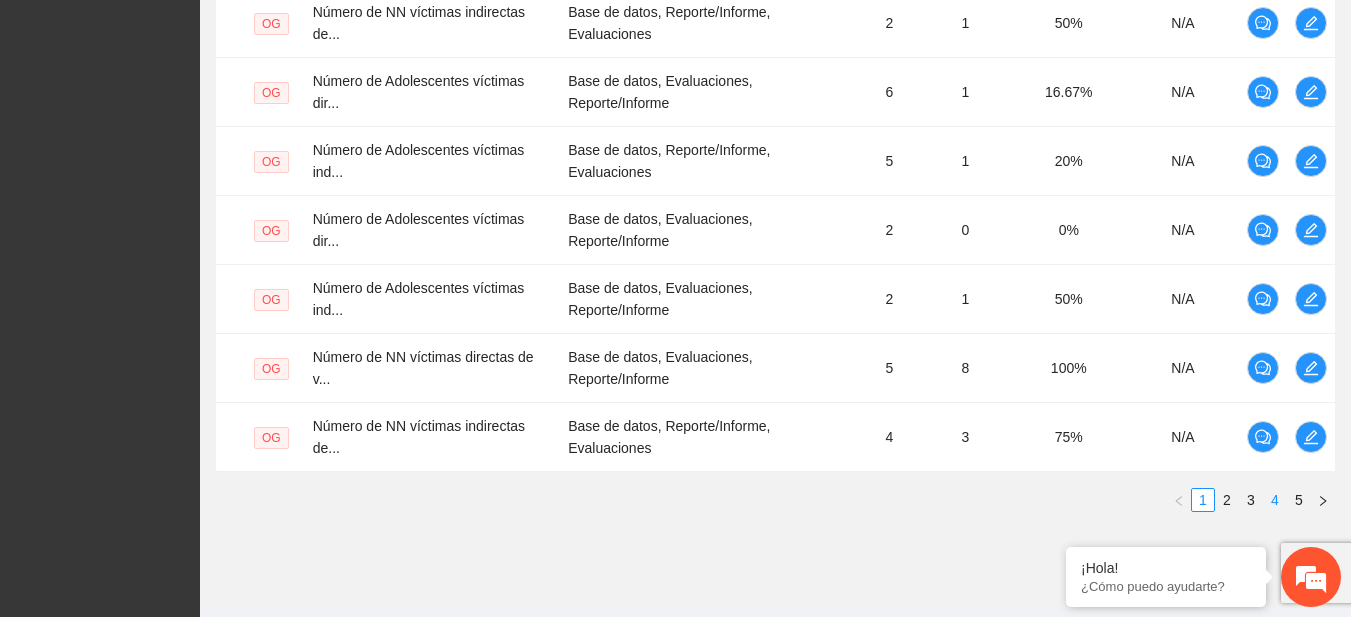 click on "4" at bounding box center (1275, 500) 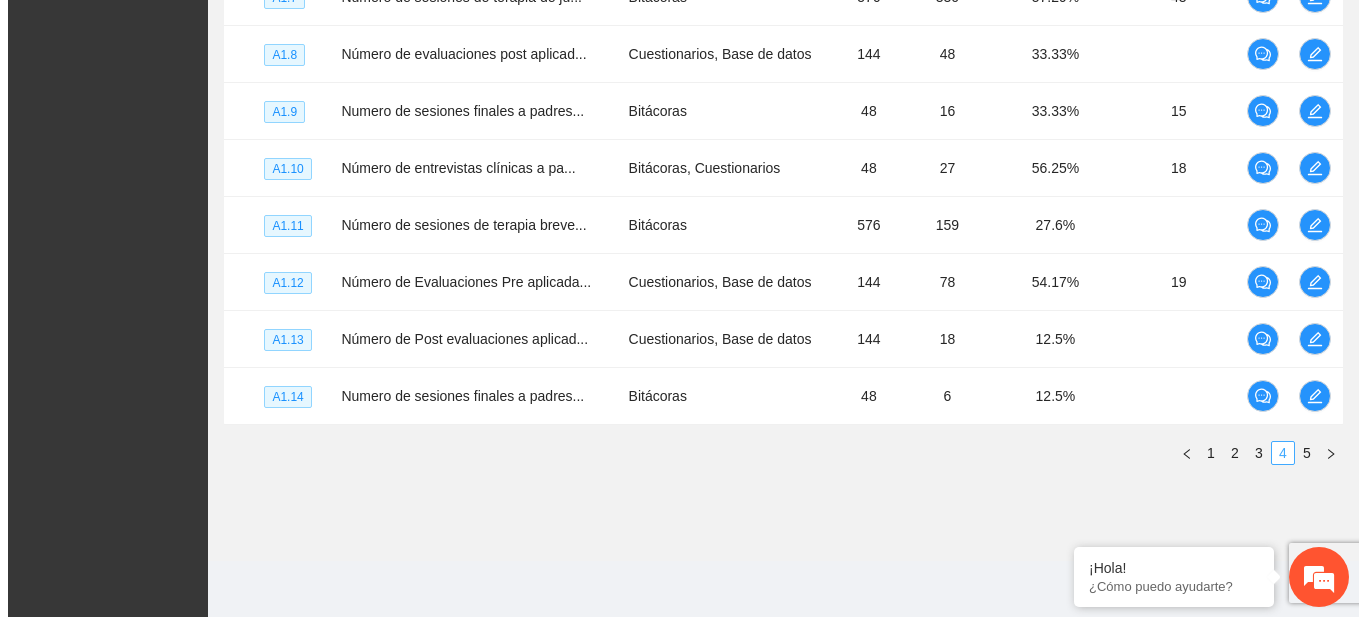 scroll, scrollTop: 692, scrollLeft: 0, axis: vertical 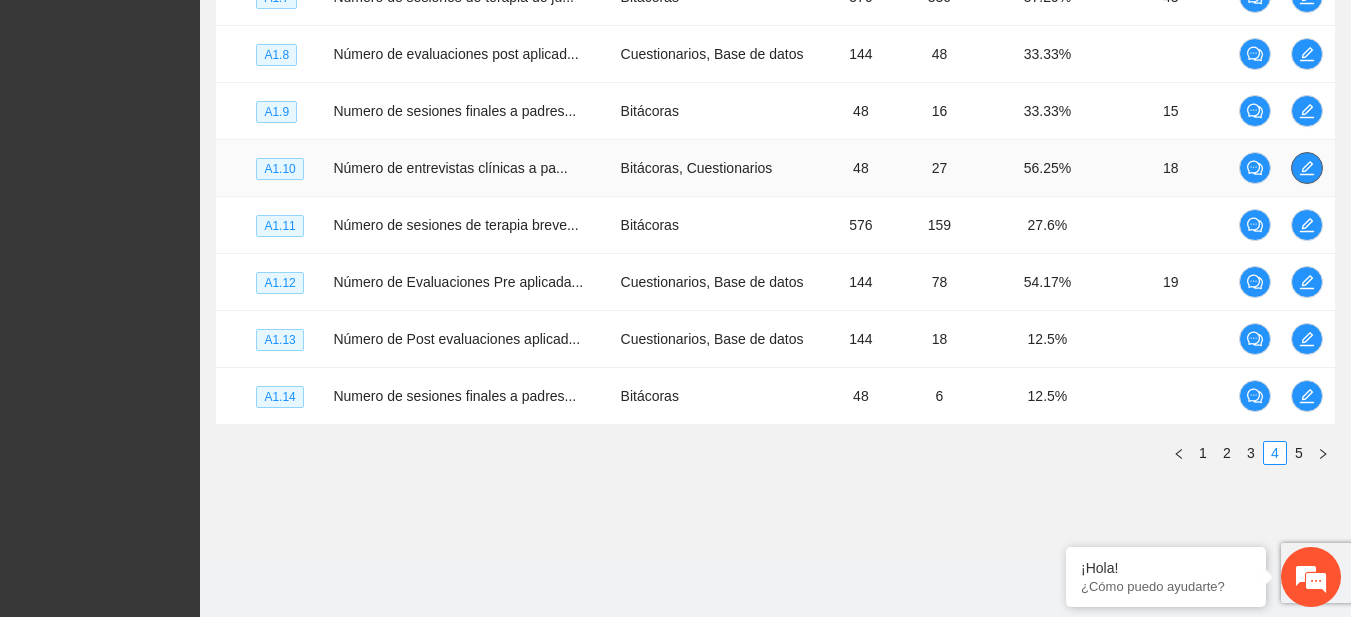 click 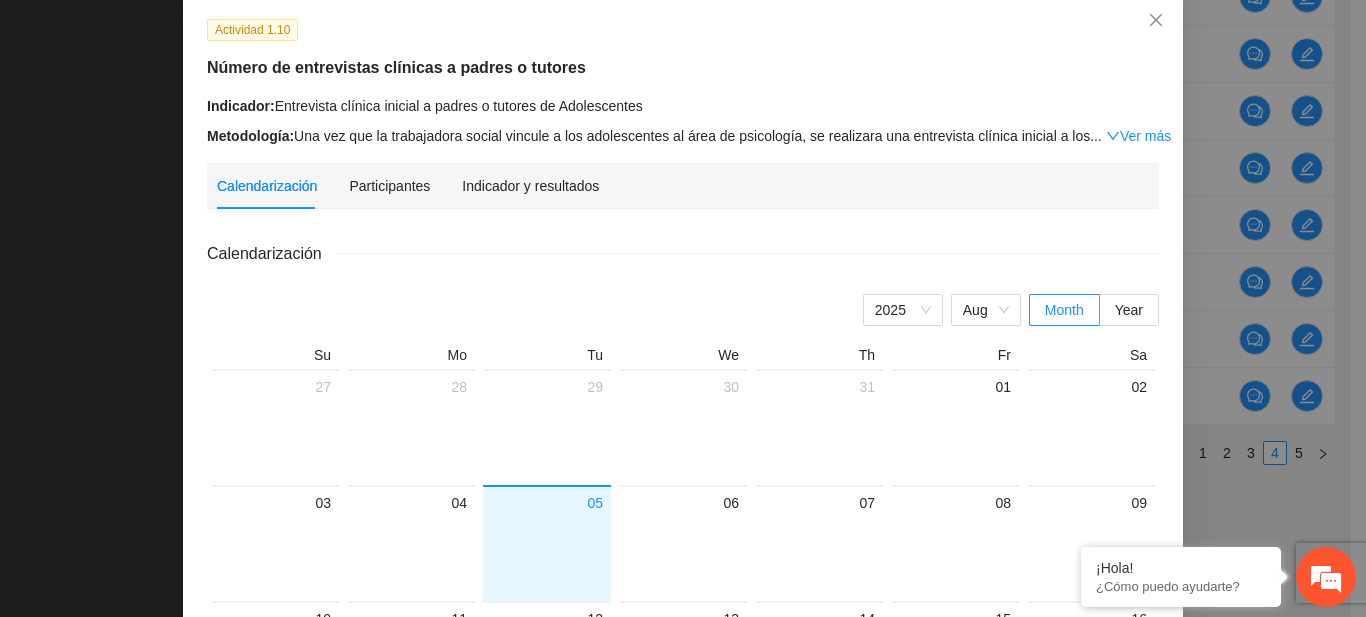 scroll, scrollTop: 161, scrollLeft: 0, axis: vertical 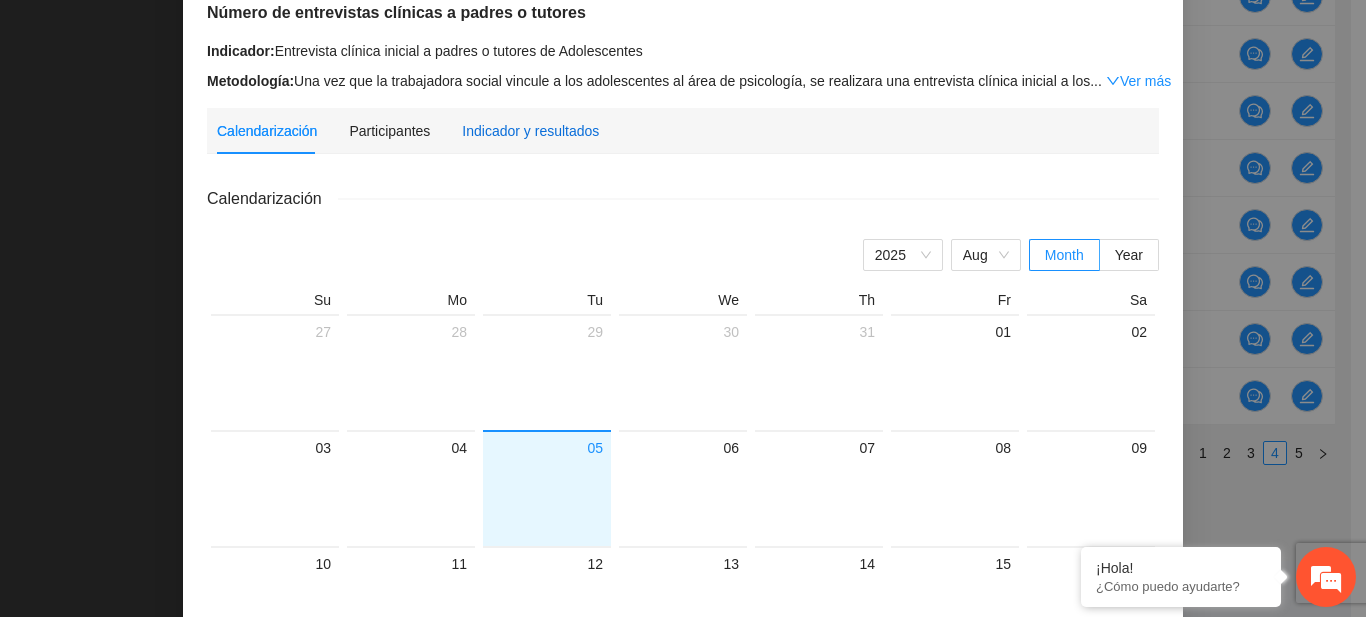 click on "Indicador y resultados" at bounding box center (530, 131) 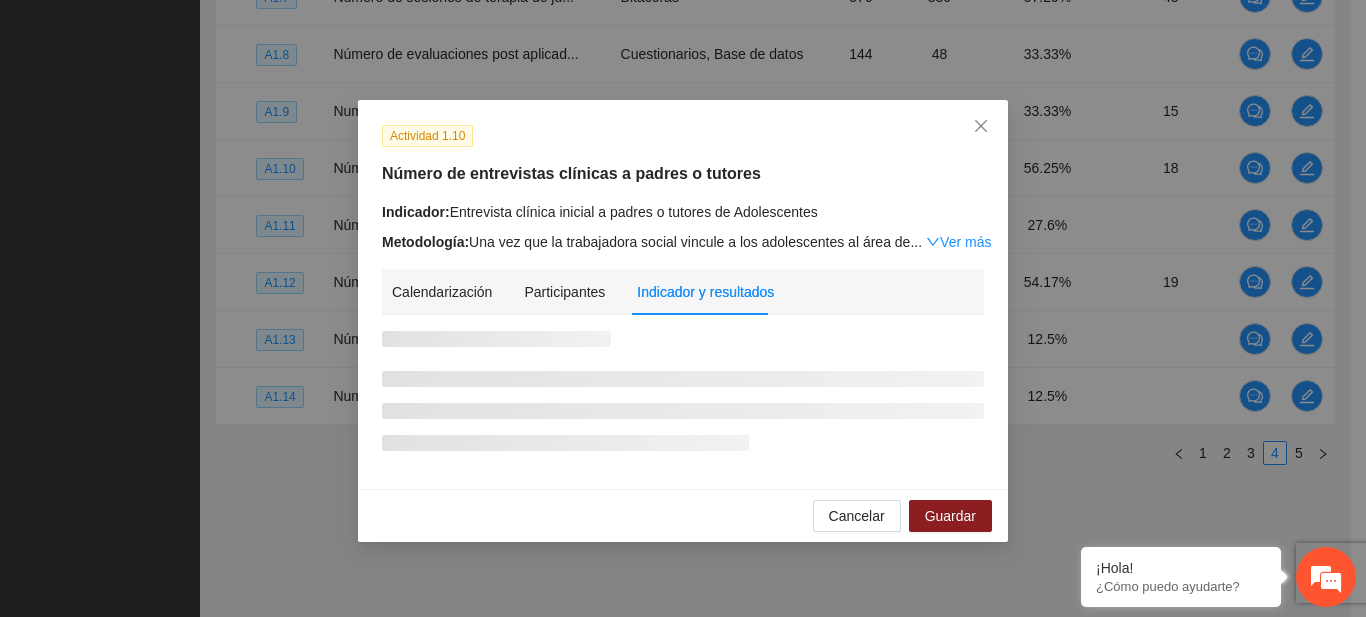 scroll, scrollTop: 0, scrollLeft: 0, axis: both 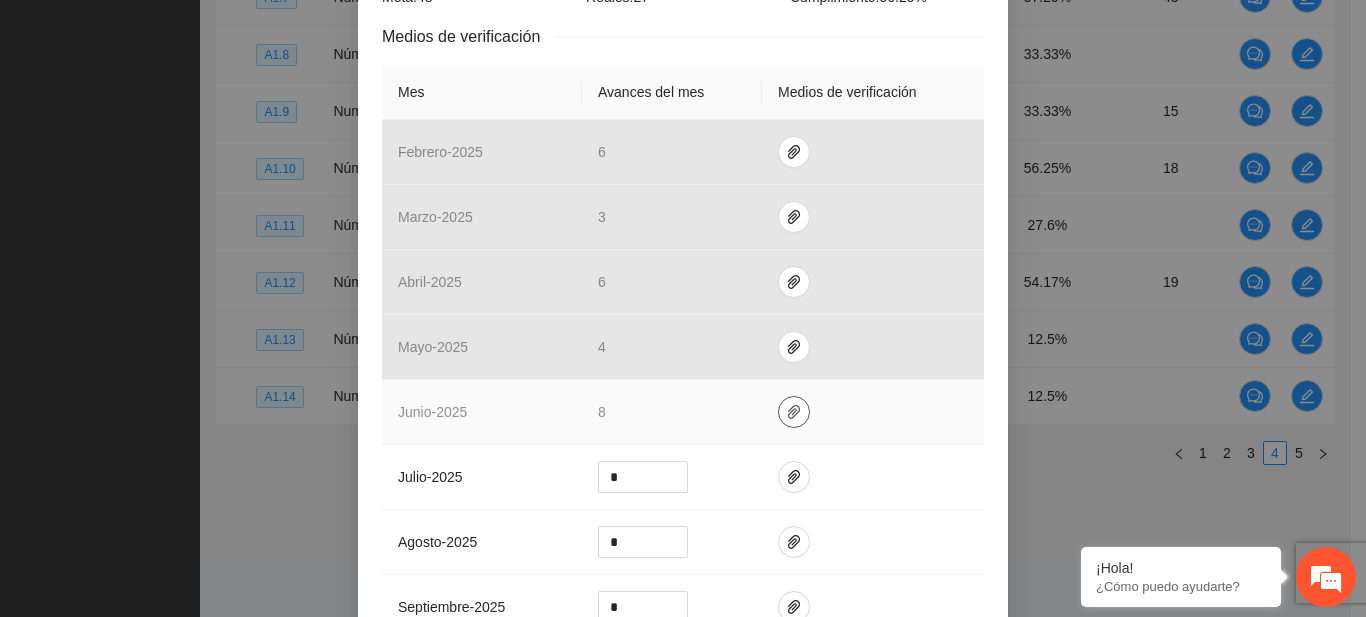 click 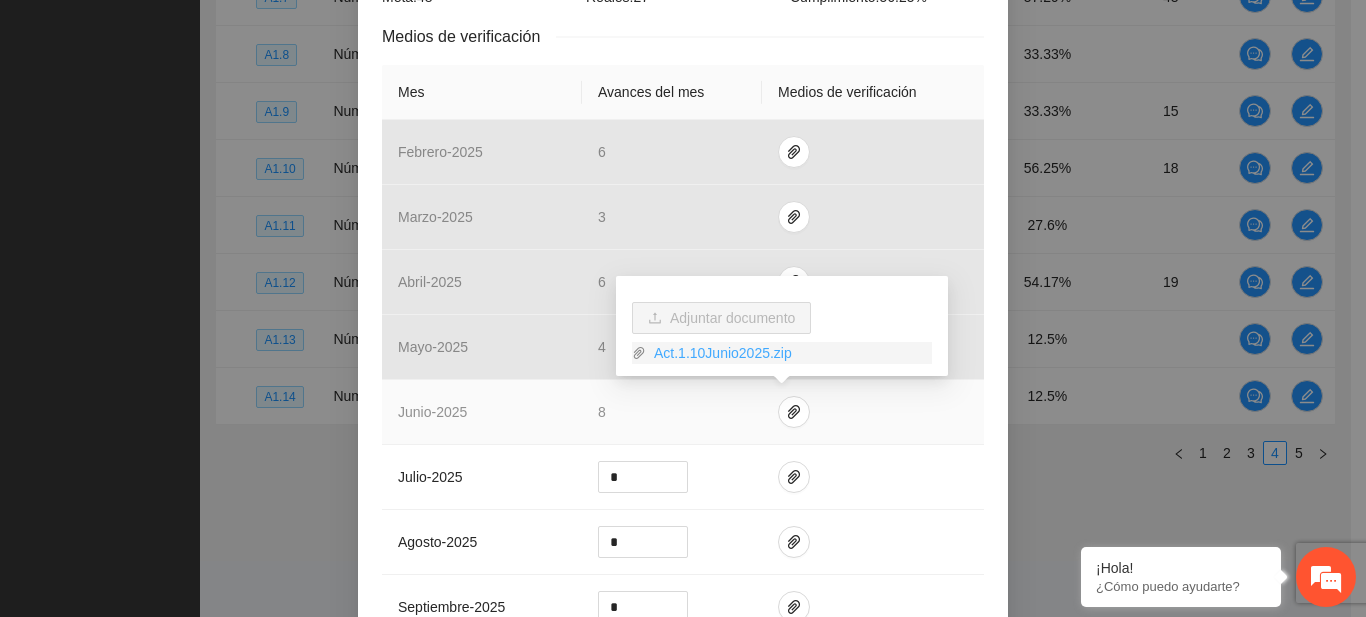 click on "Act.1.10Junio2025.zip" at bounding box center (789, 353) 